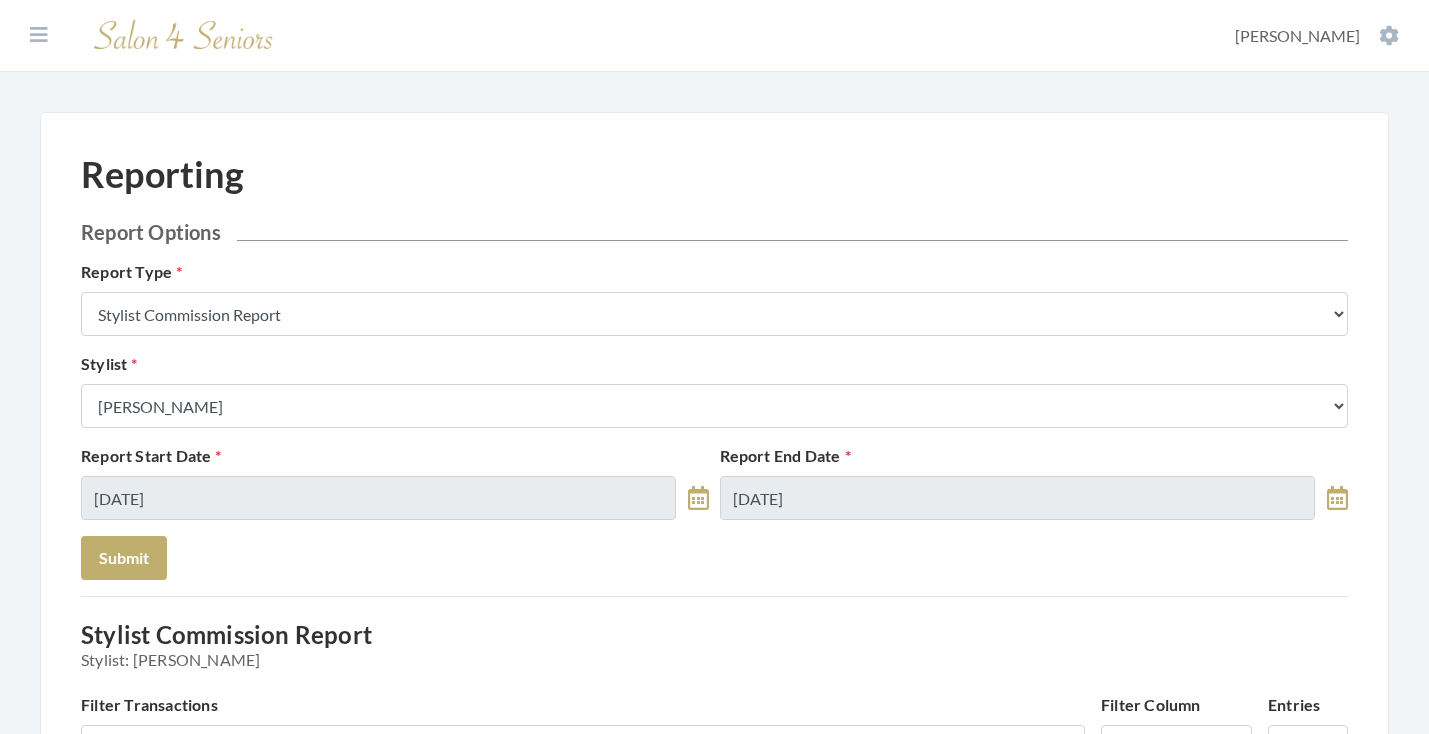 scroll, scrollTop: 0, scrollLeft: 0, axis: both 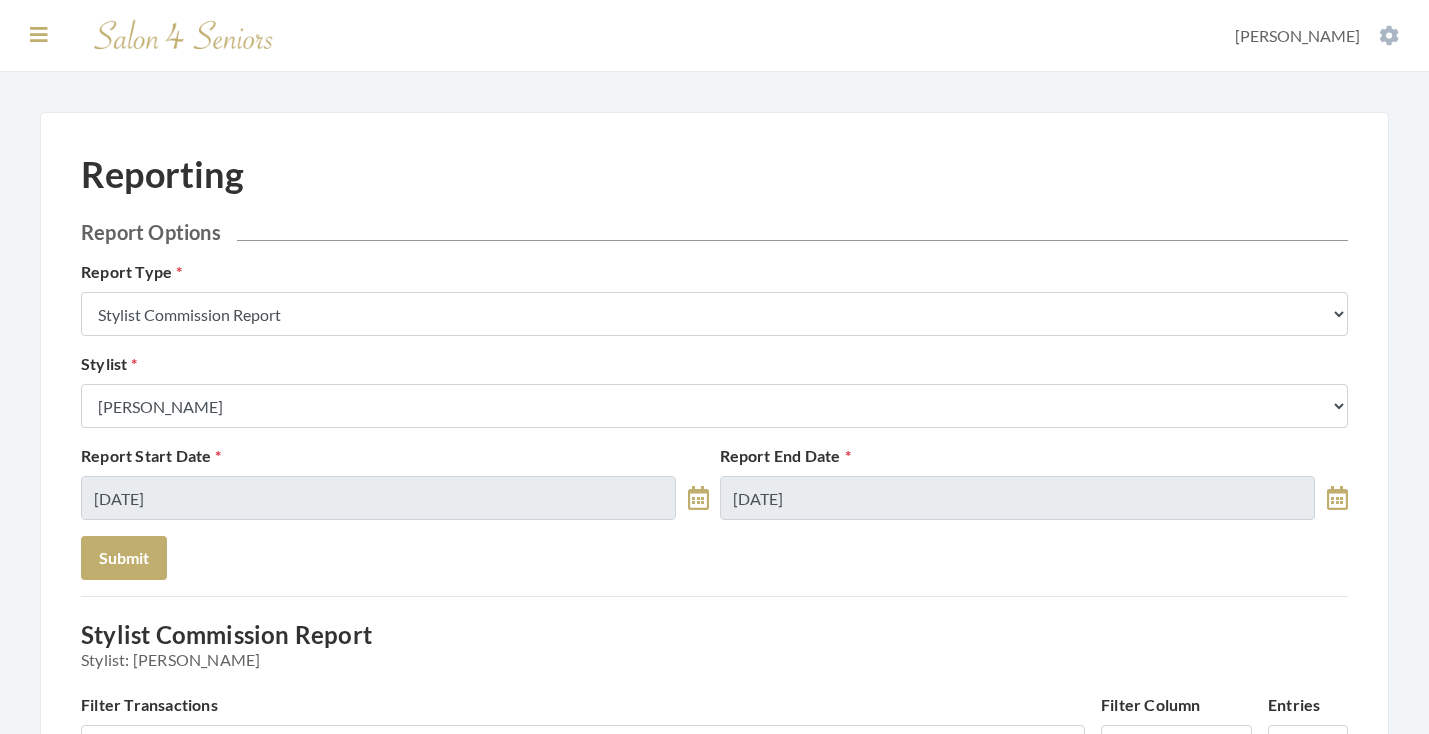 click at bounding box center (39, 35) 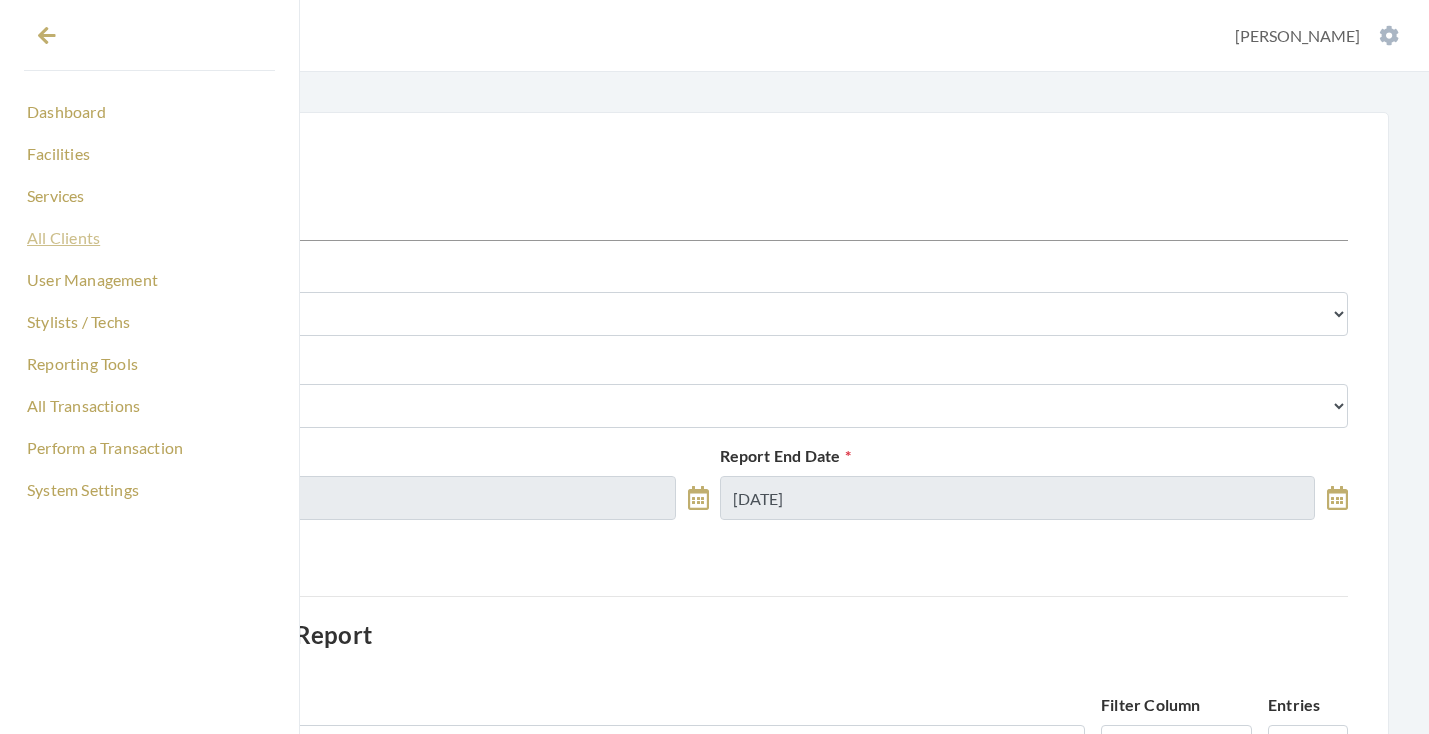 click on "All Clients" at bounding box center [149, 238] 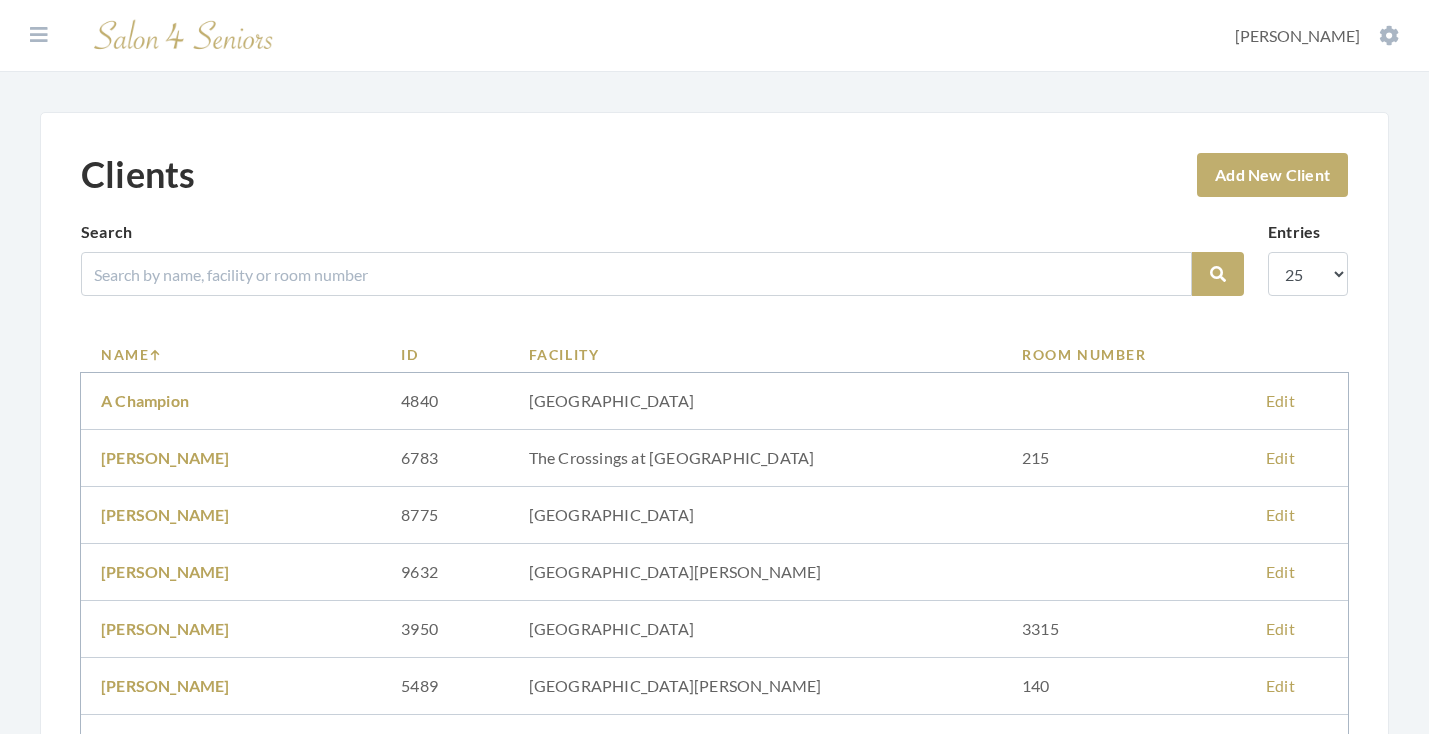 scroll, scrollTop: 0, scrollLeft: 0, axis: both 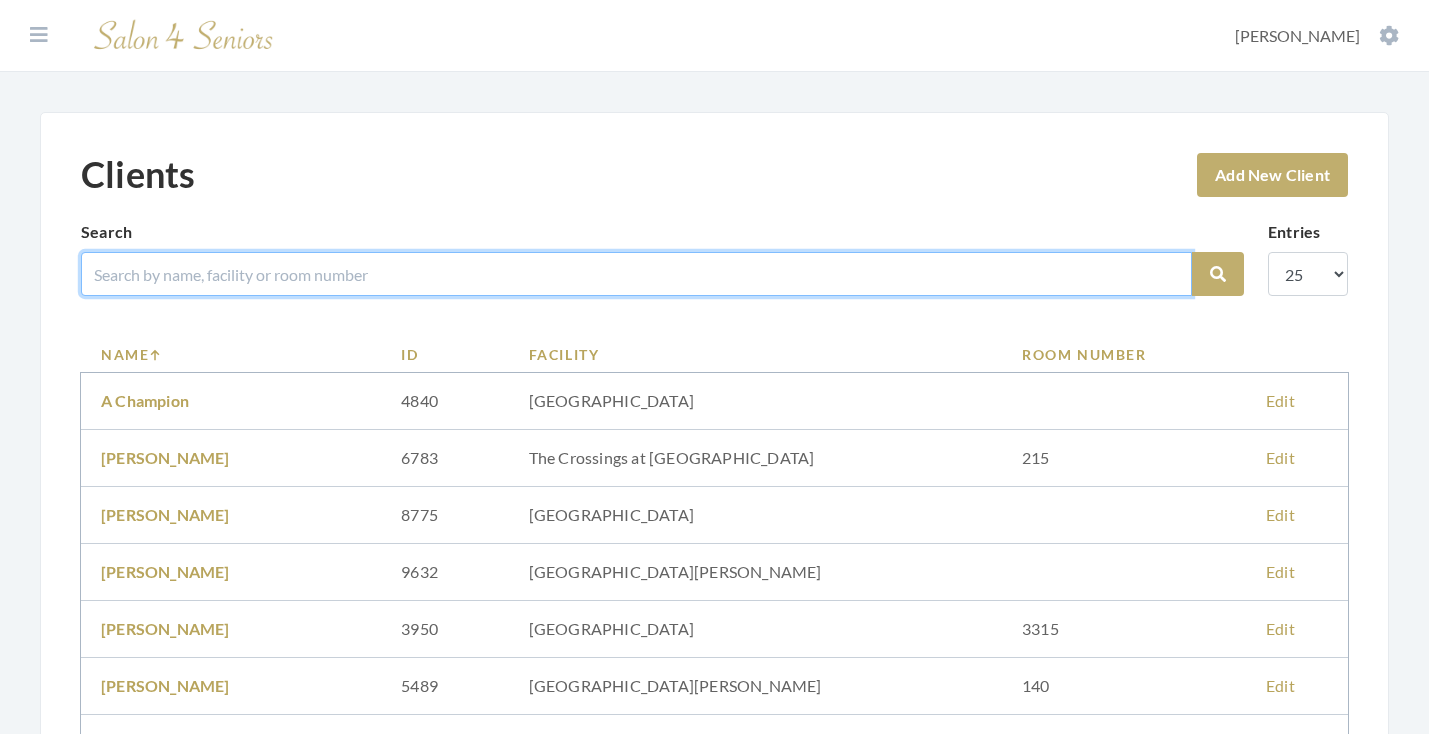 click at bounding box center [636, 274] 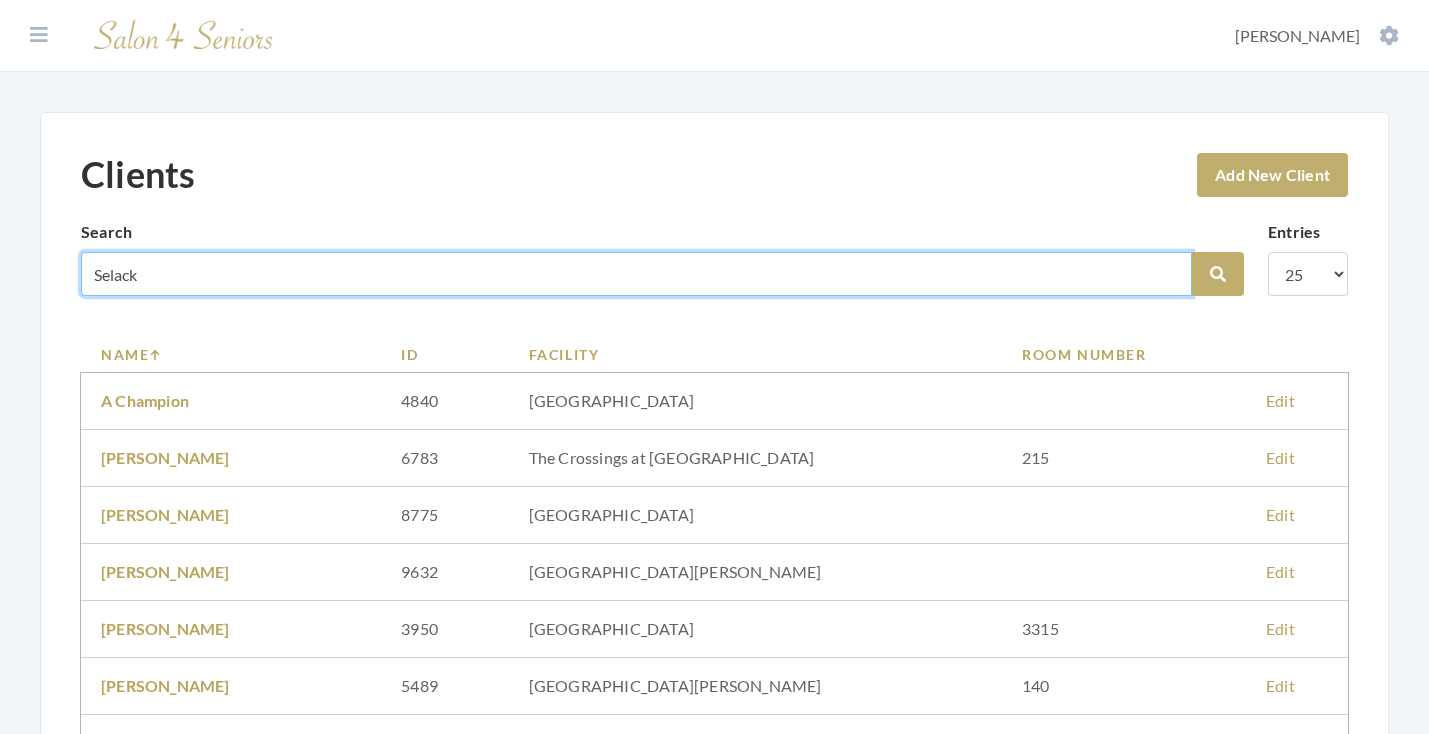 type on "Selack" 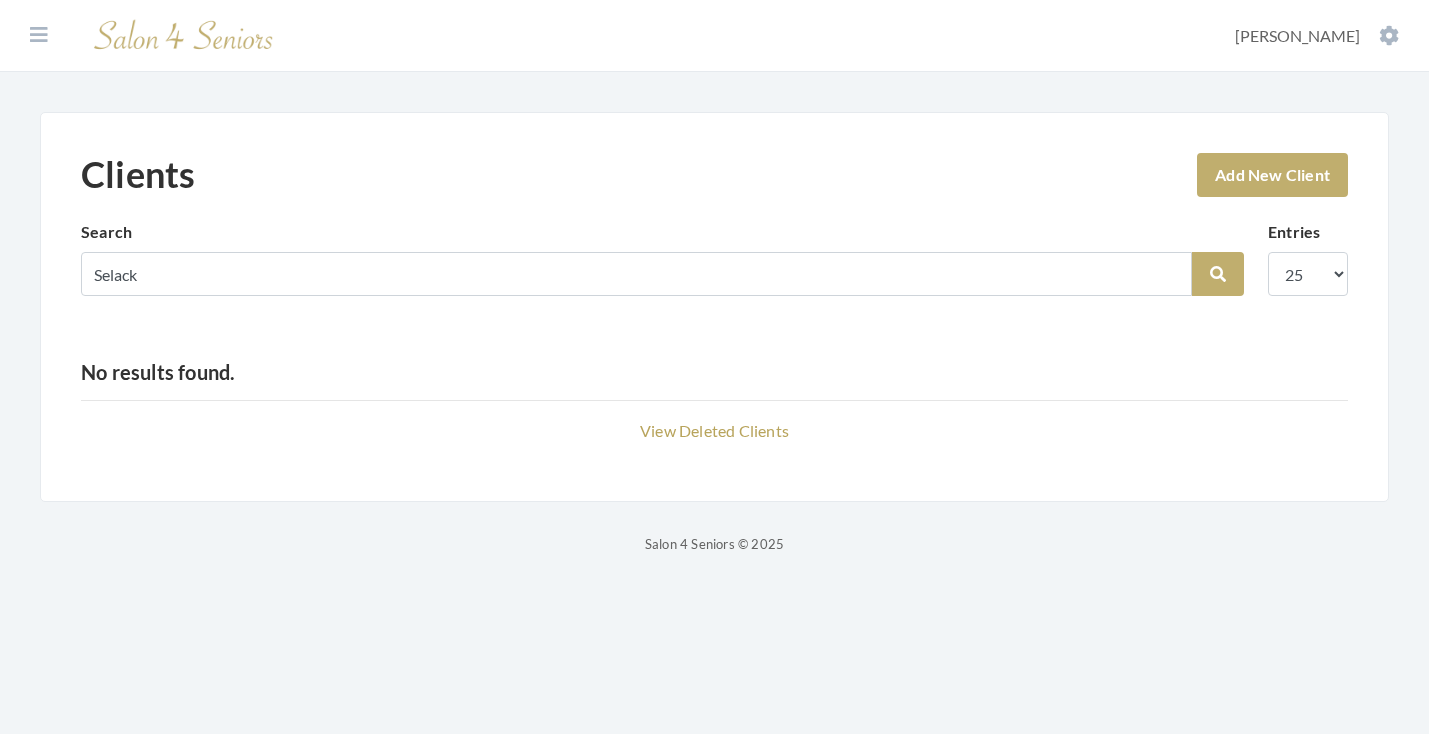 scroll, scrollTop: 0, scrollLeft: 0, axis: both 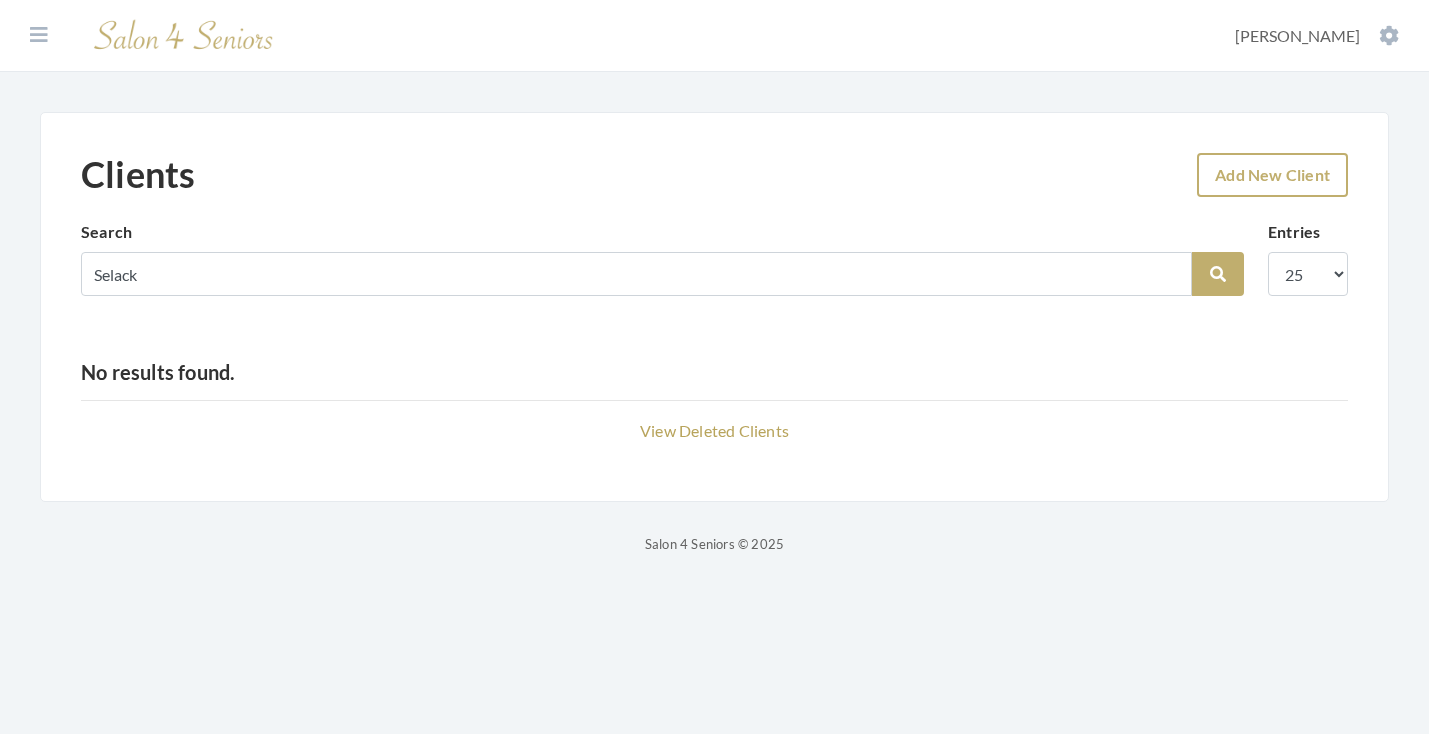 click on "Add New Client" at bounding box center [1272, 175] 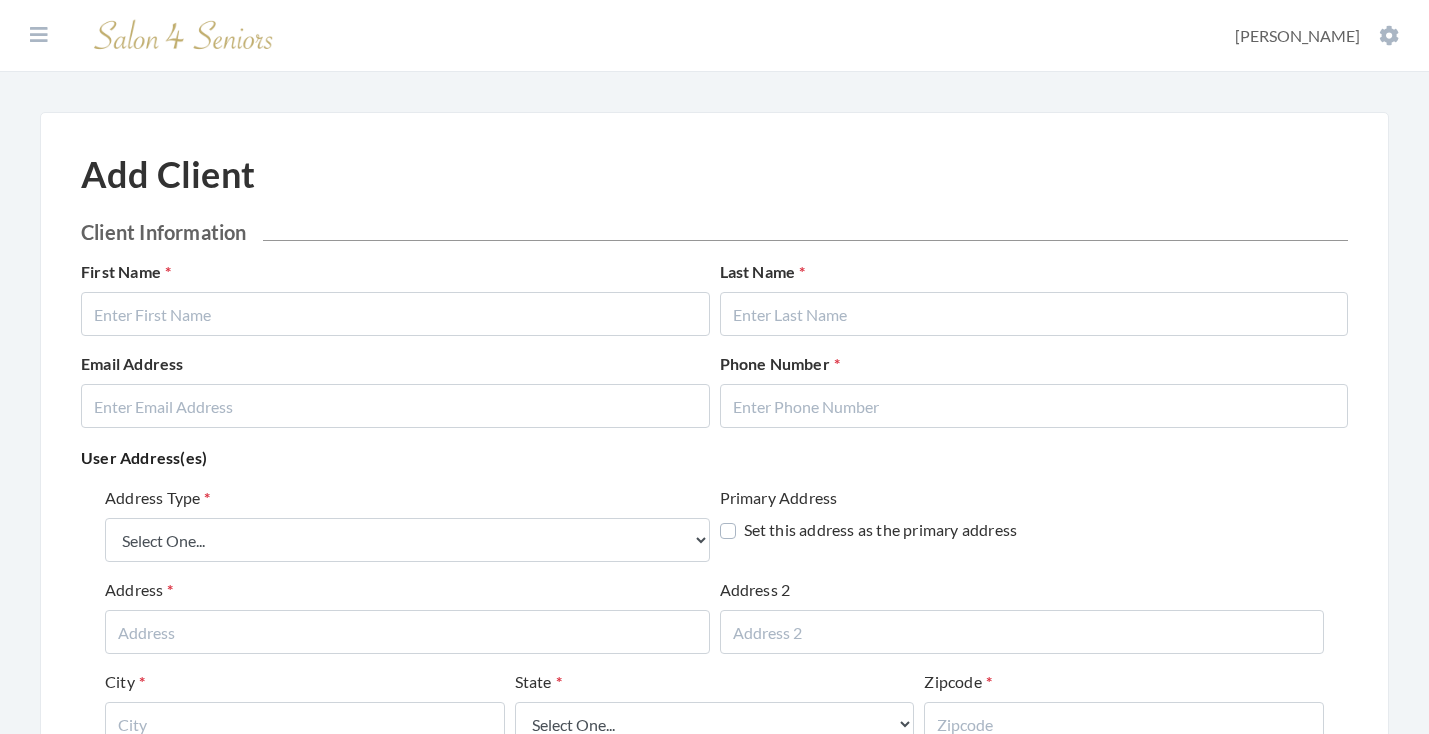 scroll, scrollTop: 0, scrollLeft: 0, axis: both 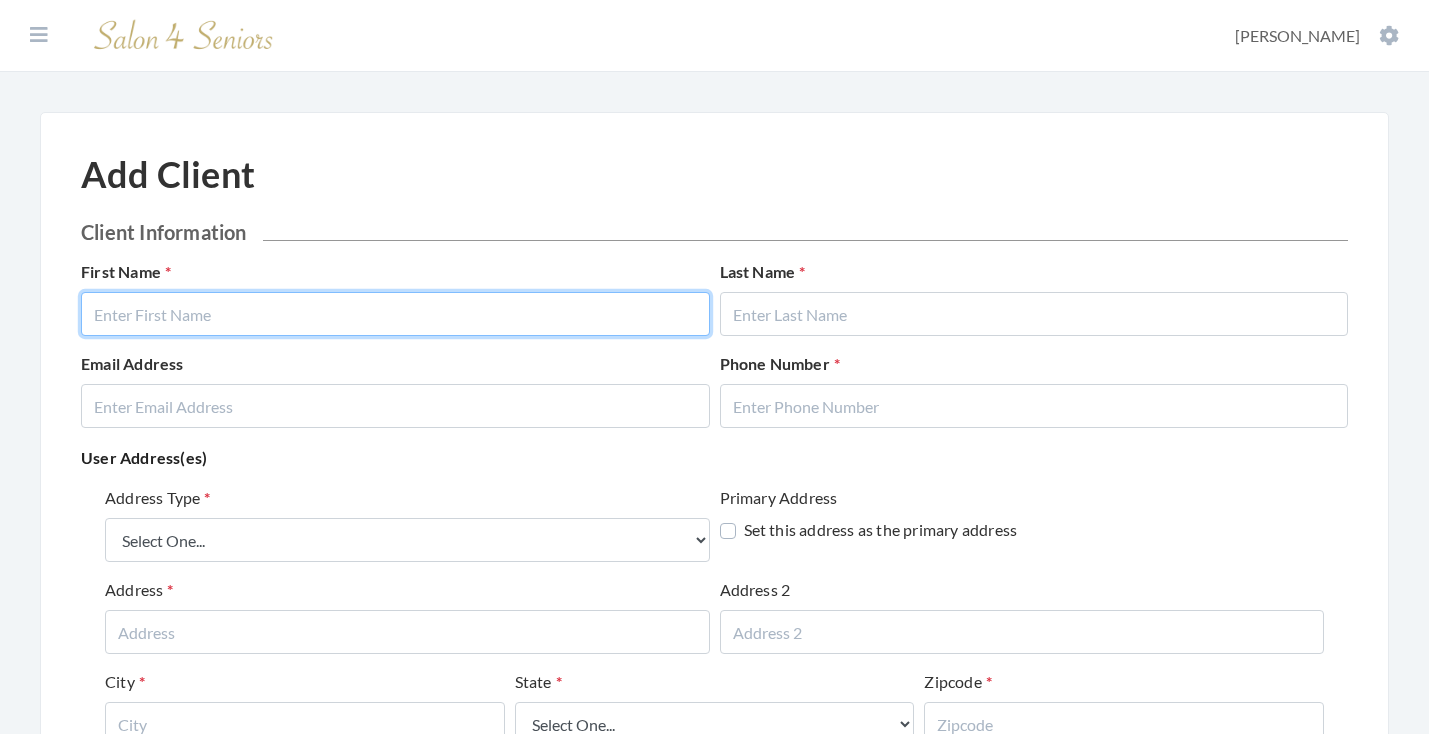 click at bounding box center [395, 314] 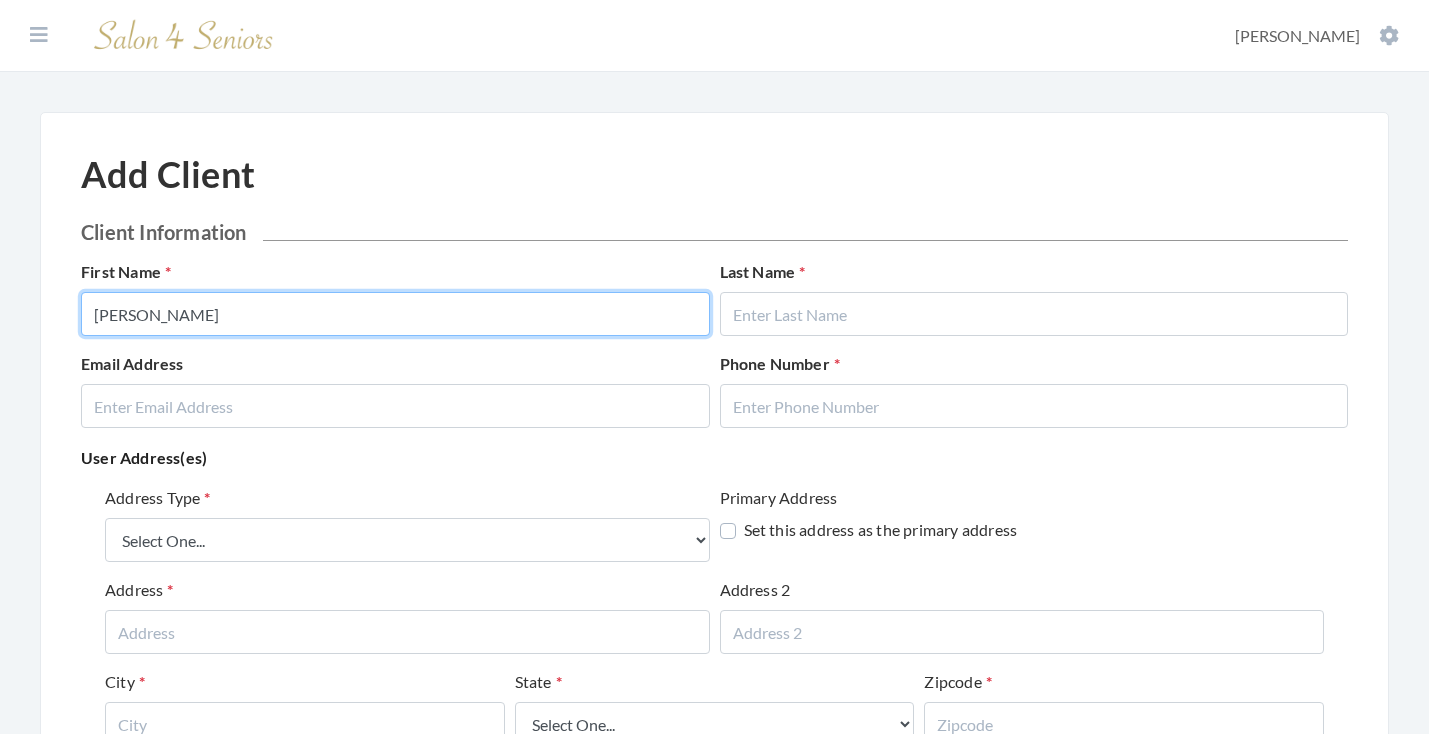 type on "[PERSON_NAME]" 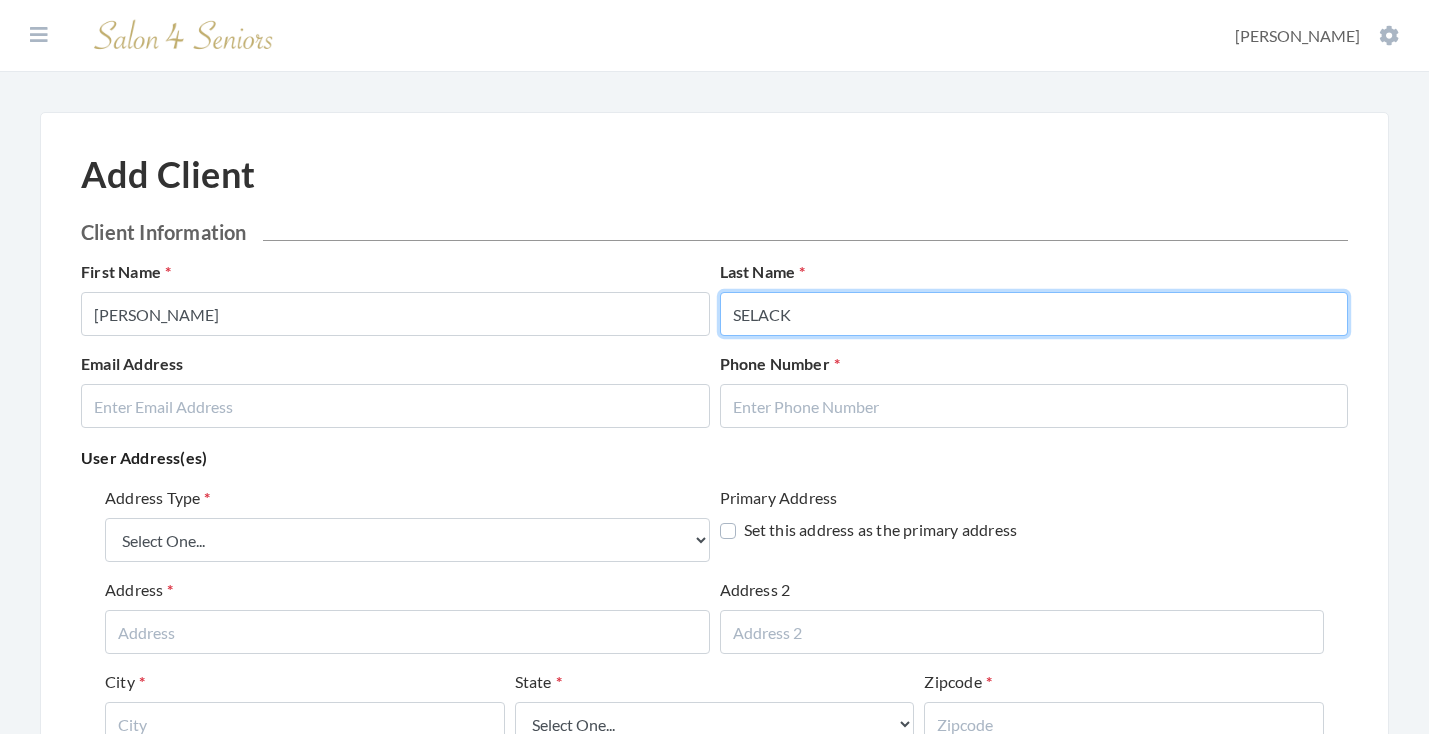 type on "SELACK" 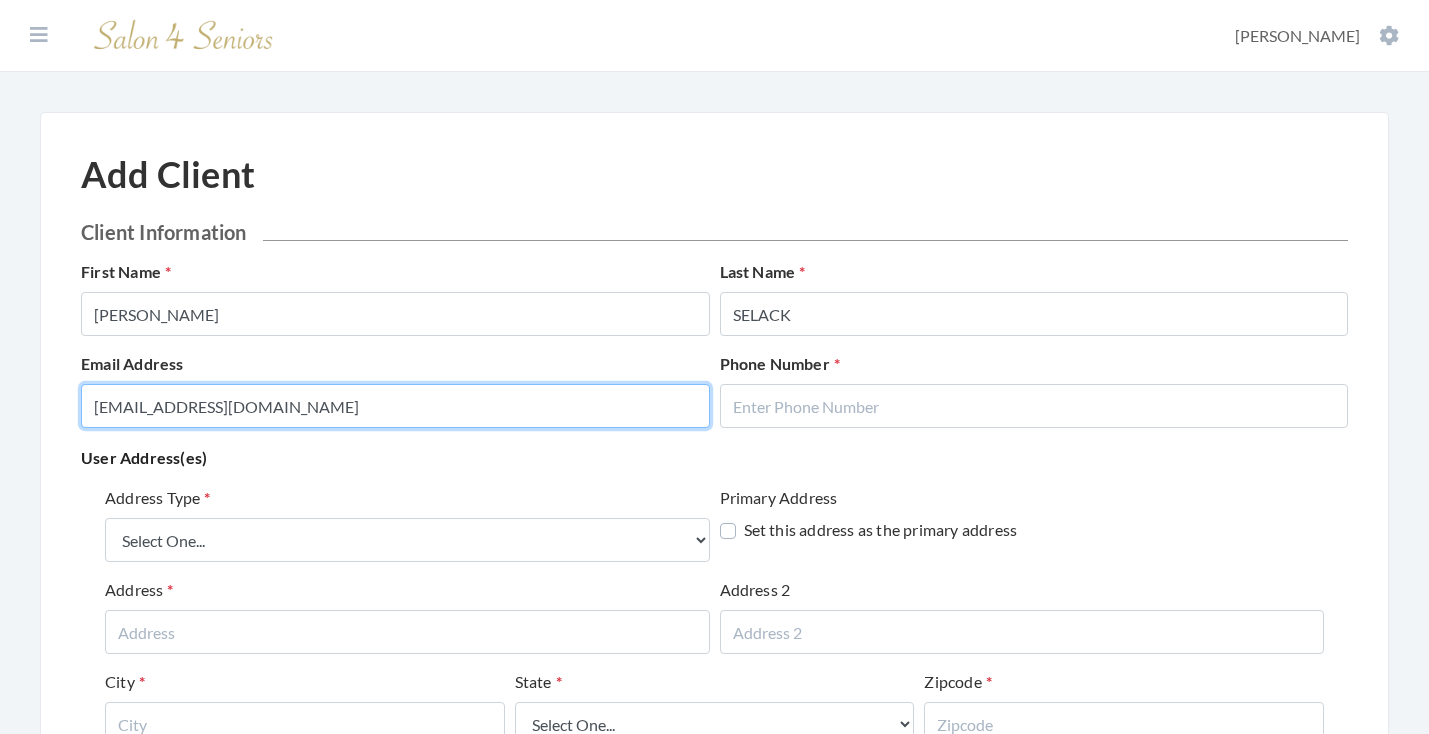 type on "SHARIBEARDSWORTH@YAHOO.COM" 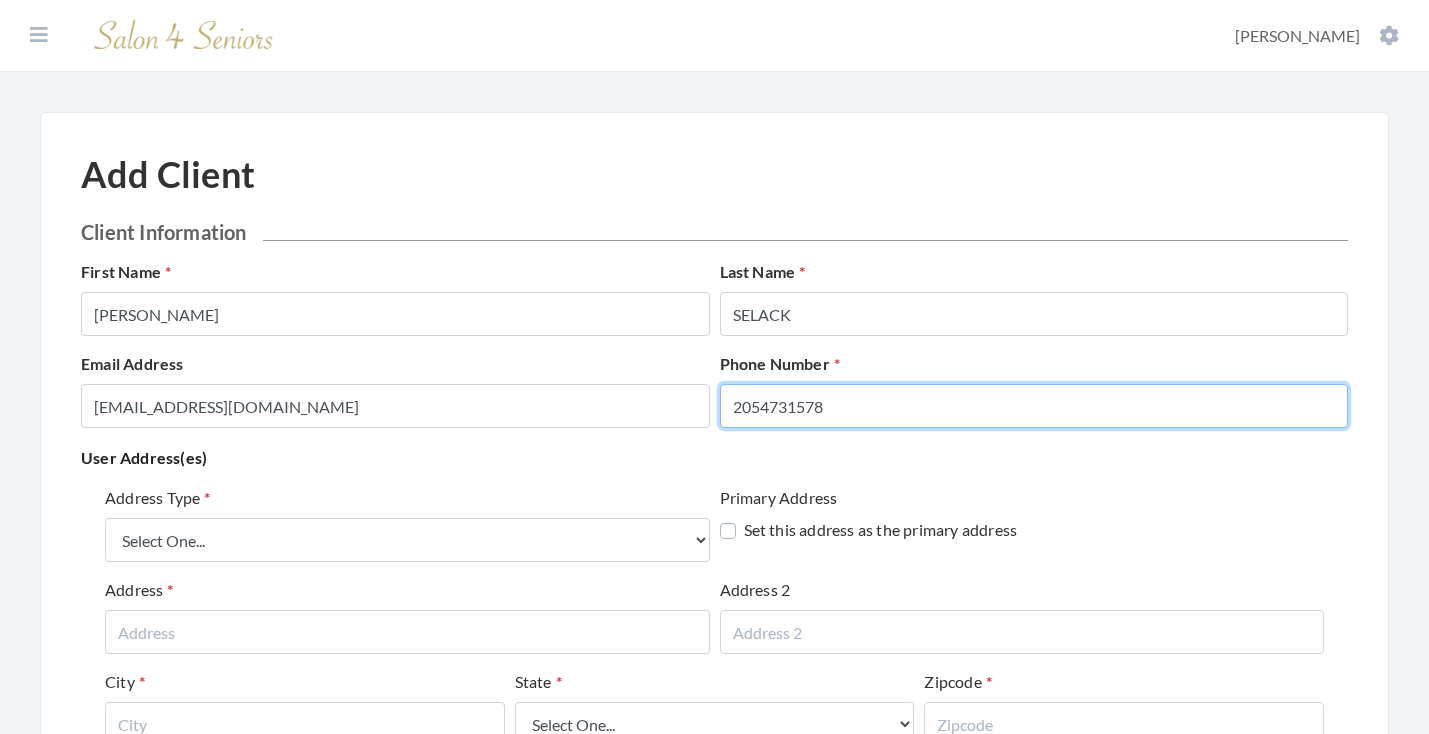 type on "2054731578" 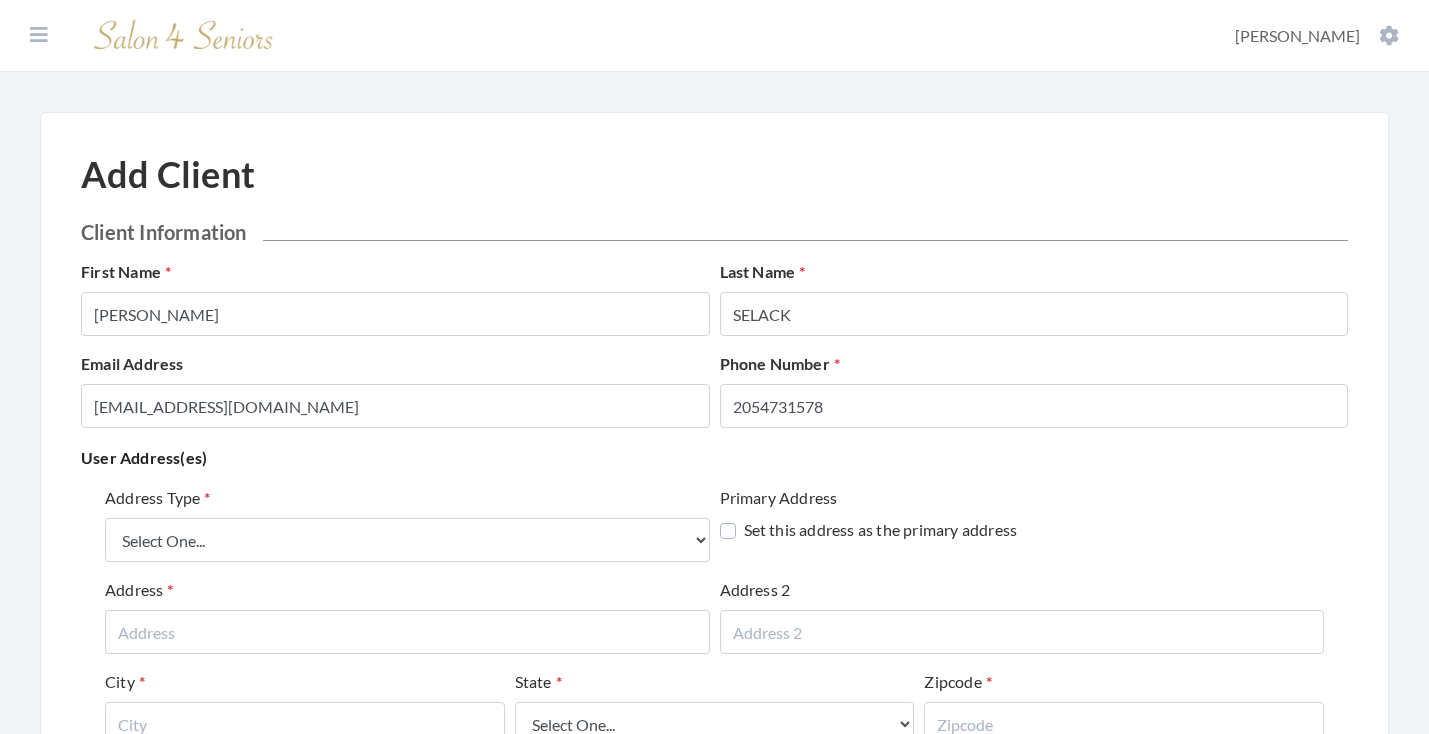 click on "User Address(es)" at bounding box center [714, 458] 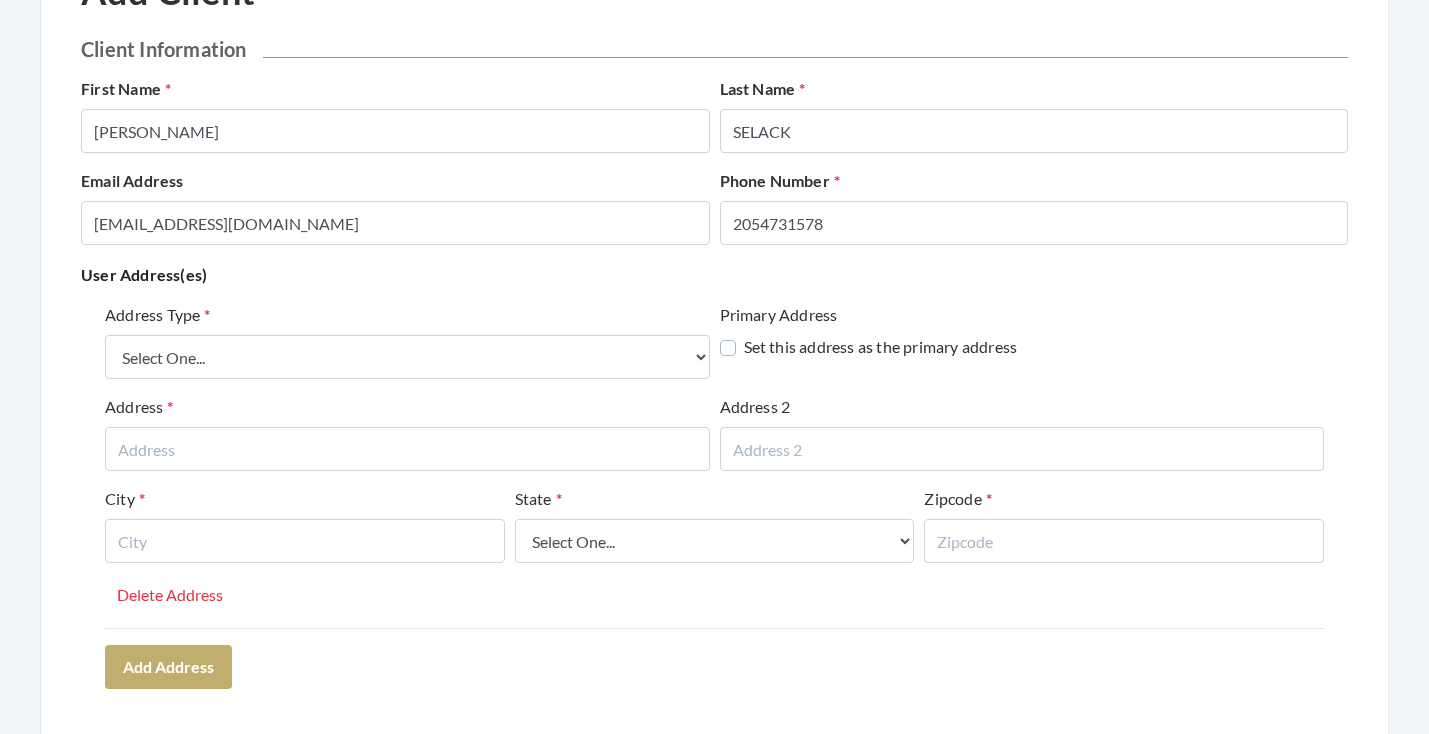 scroll, scrollTop: 199, scrollLeft: 0, axis: vertical 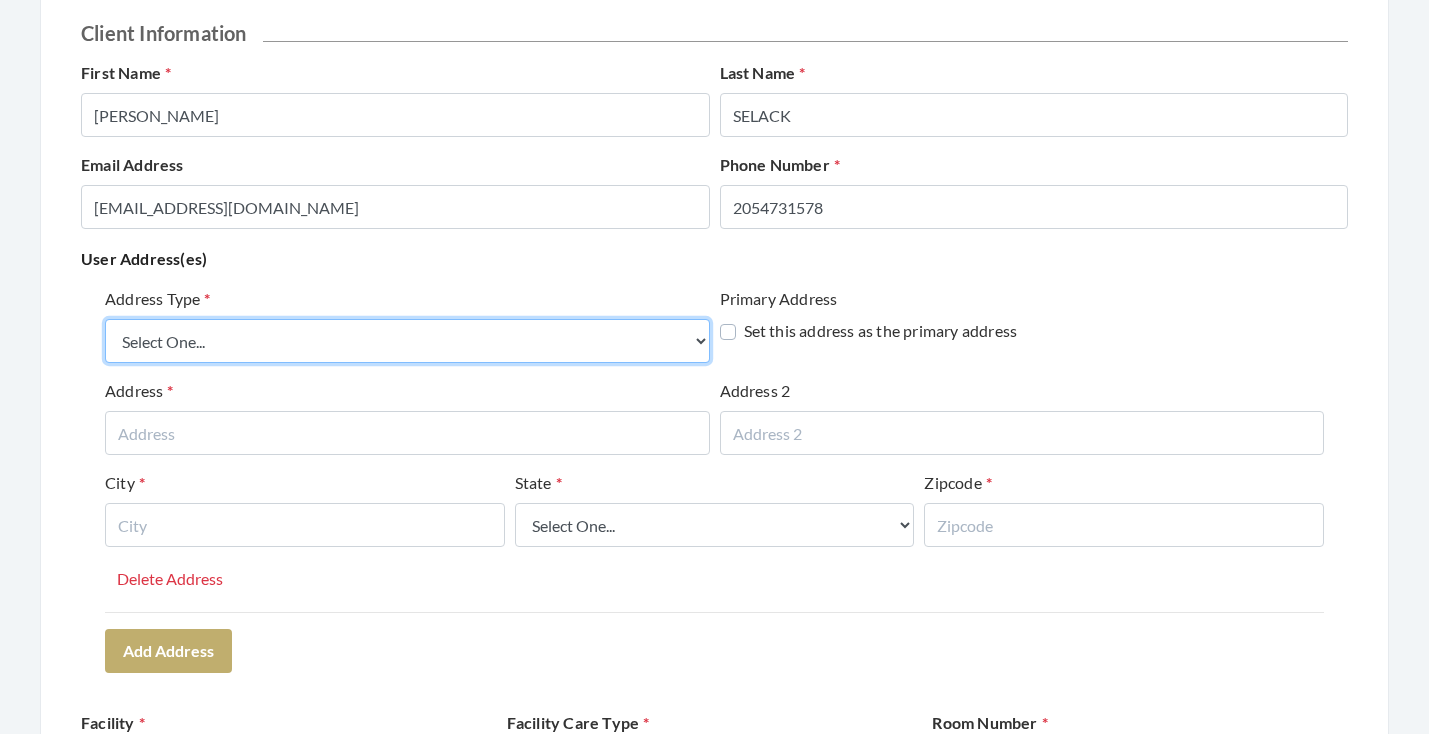 select on "billing" 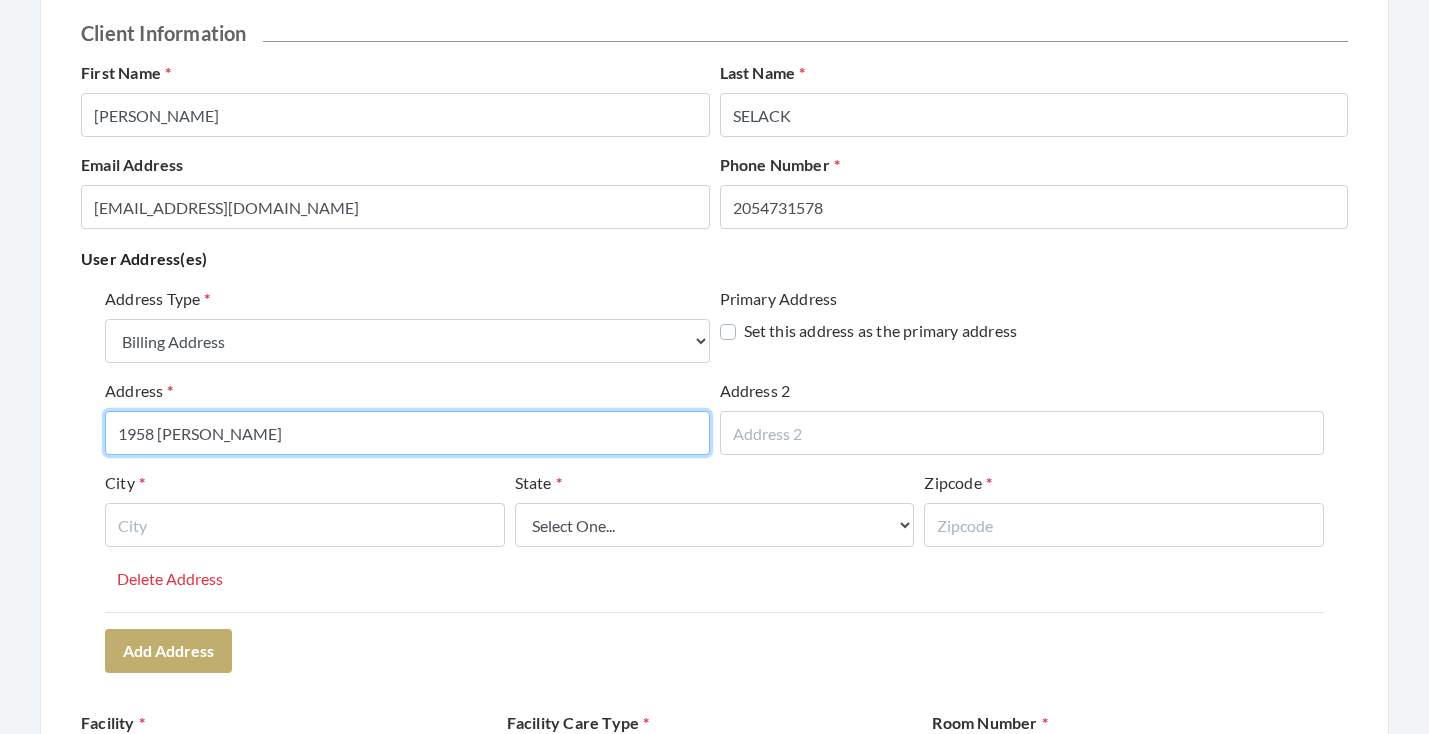 type on "1958 CLARKE RD" 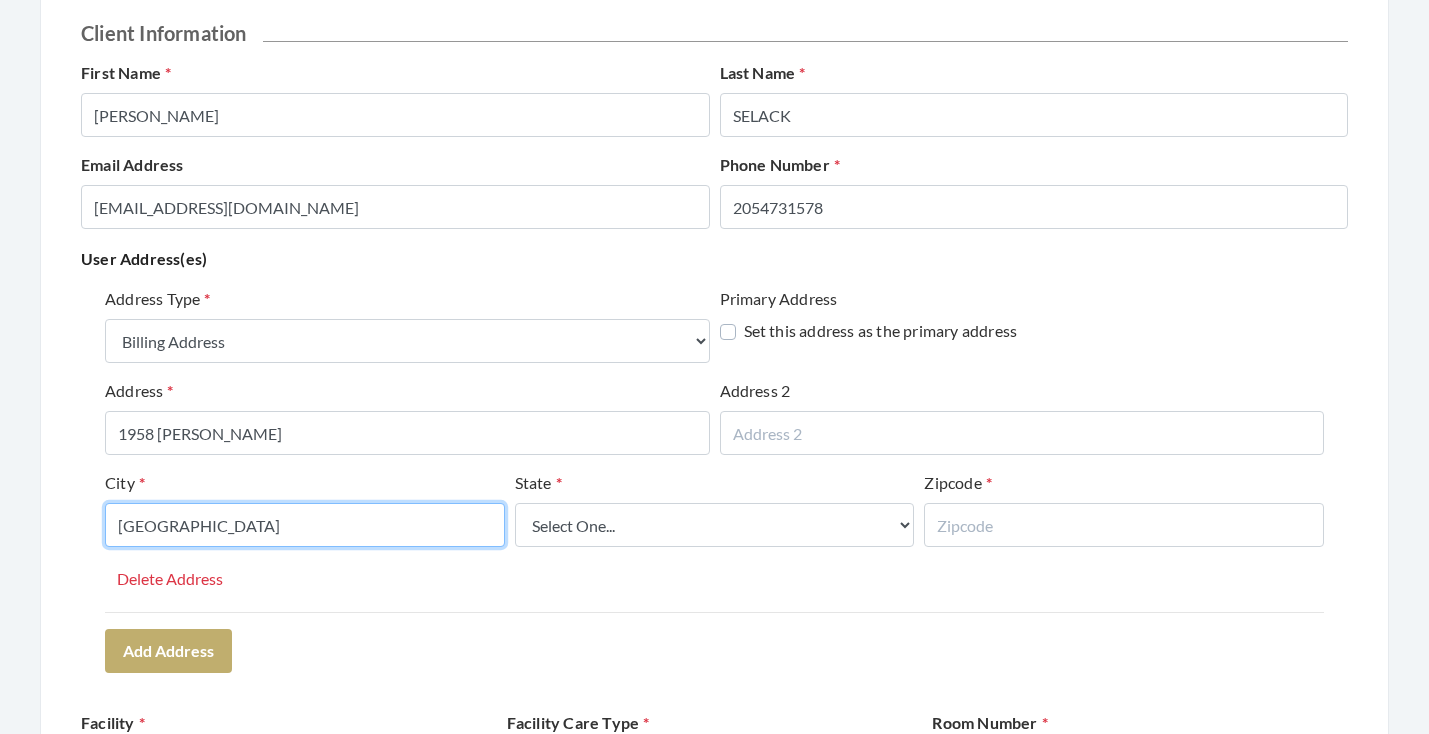 type on "LEEDS" 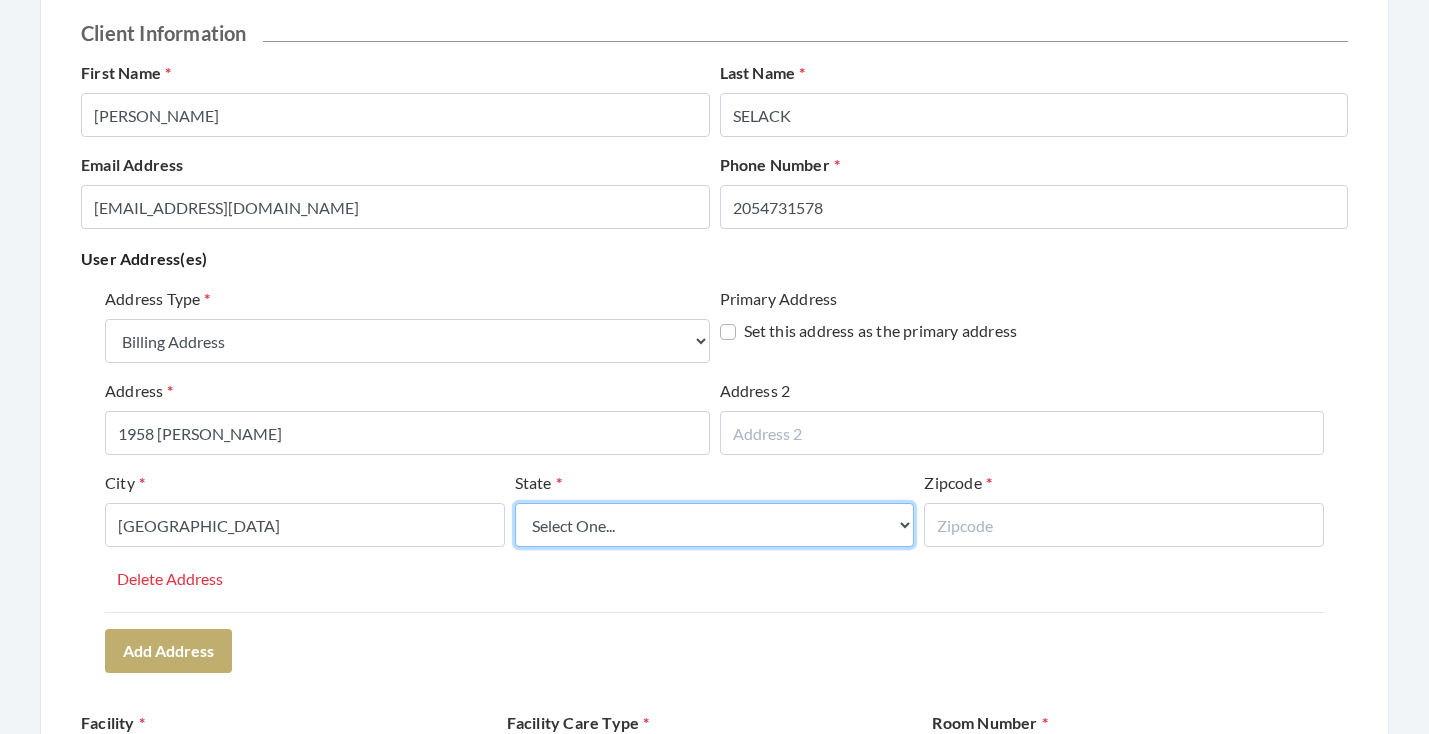 select on "al" 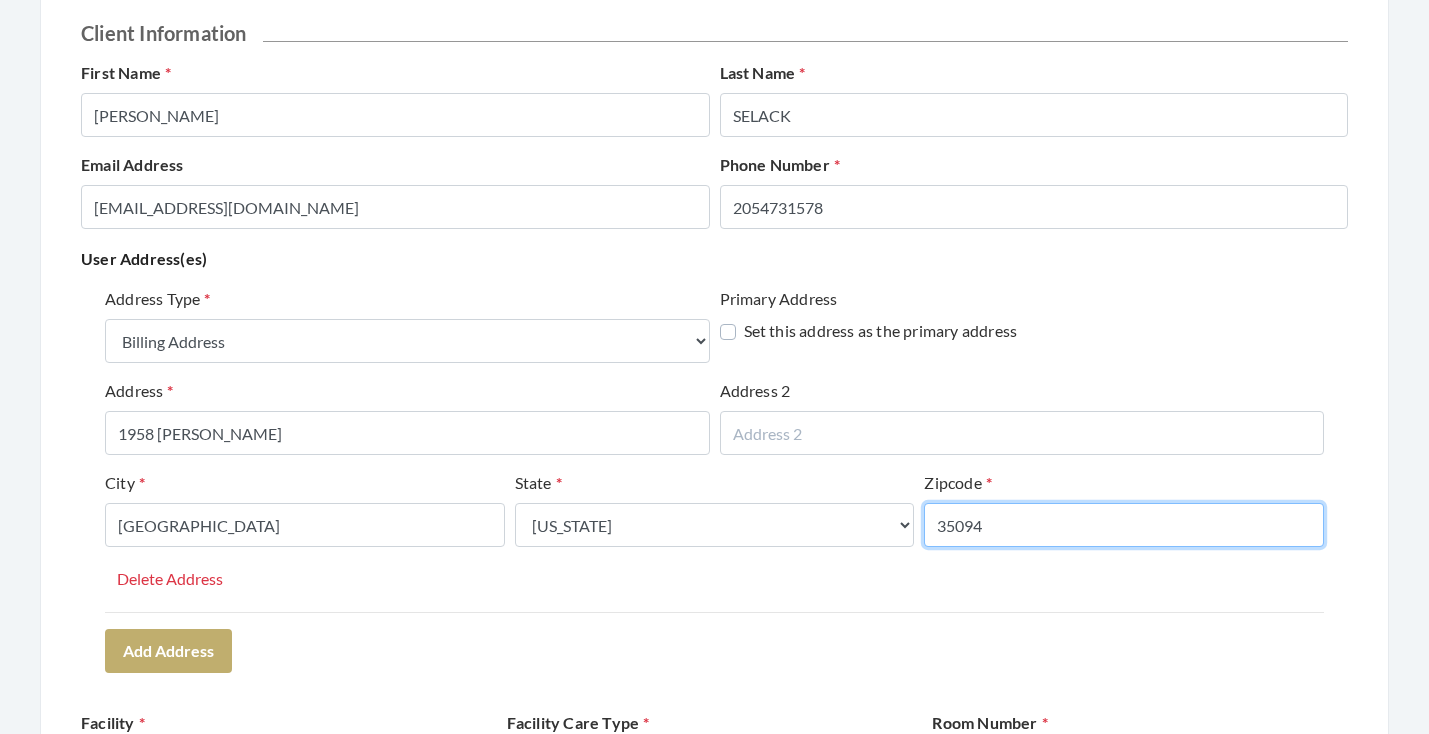 type on "35094" 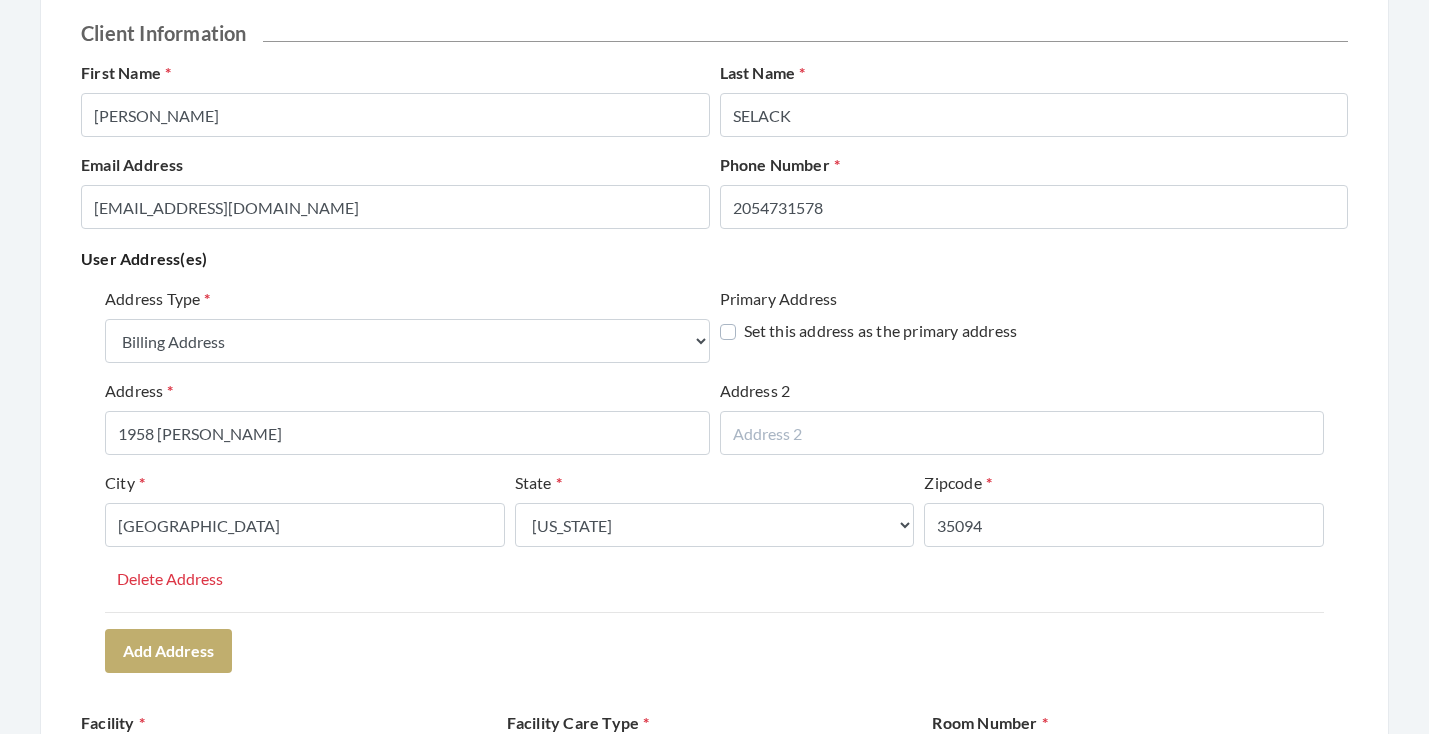 click on "Address Type   Select One...   Office Address   Home Address   Billing Address   Primary Address     Set this address as the primary address   Address   1958 CLARKE RD   Address 2     City   LEEDS   State   Select One...   Alabama   Alaska   American Samoa   Arizona   Arkansas   California   Colorado   Connecticut   Delaware   District Of Columbia   Federated States Of Micronesia   Florida   Georgia   Guam Gu   Hawaii   Idaho   Illinois   Indiana   Iowa   Kansas   Kentucky   Louisiana   Maine   Marshall Islands   Maryland   Massachusetts   Michigan   Minnesota   Mississippi   Missouri   Montana   Nebraska   Nevada   New Hampshire   New Jersey   New Mexico   New York   North Carolina   North Dakota   Northern Mariana Islands   Ohio   Oklahoma   Oregon   Palau   Pennsylvania   Puerto Rico   Rhode Island   South Carolina   South Dakota   Tennessee   Texas   Utah   Vermont   Virgin Islands   Virginia   Washington   West Virginia   Wisconsin   Wyoming   Zipcode   35094   Delete Address   Add Address" at bounding box center (714, 479) 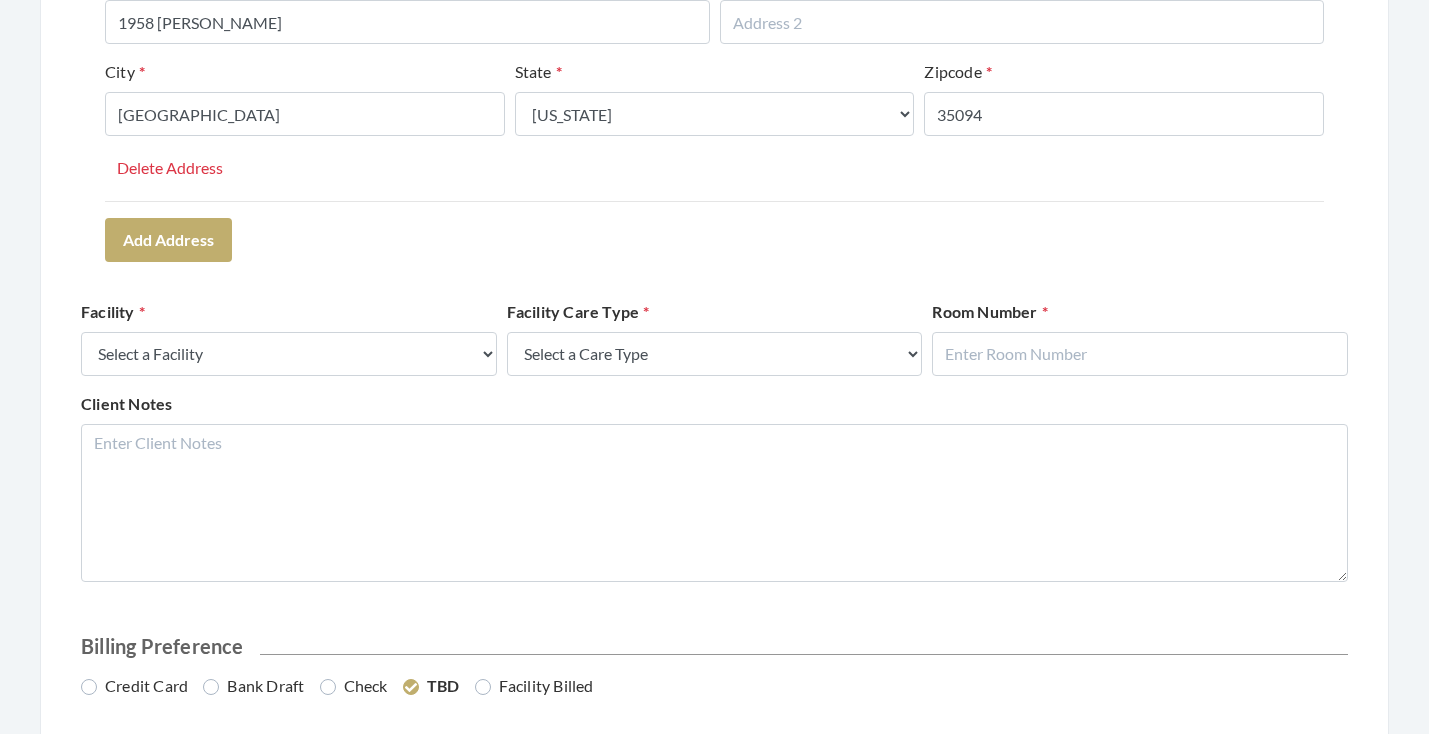scroll, scrollTop: 639, scrollLeft: 0, axis: vertical 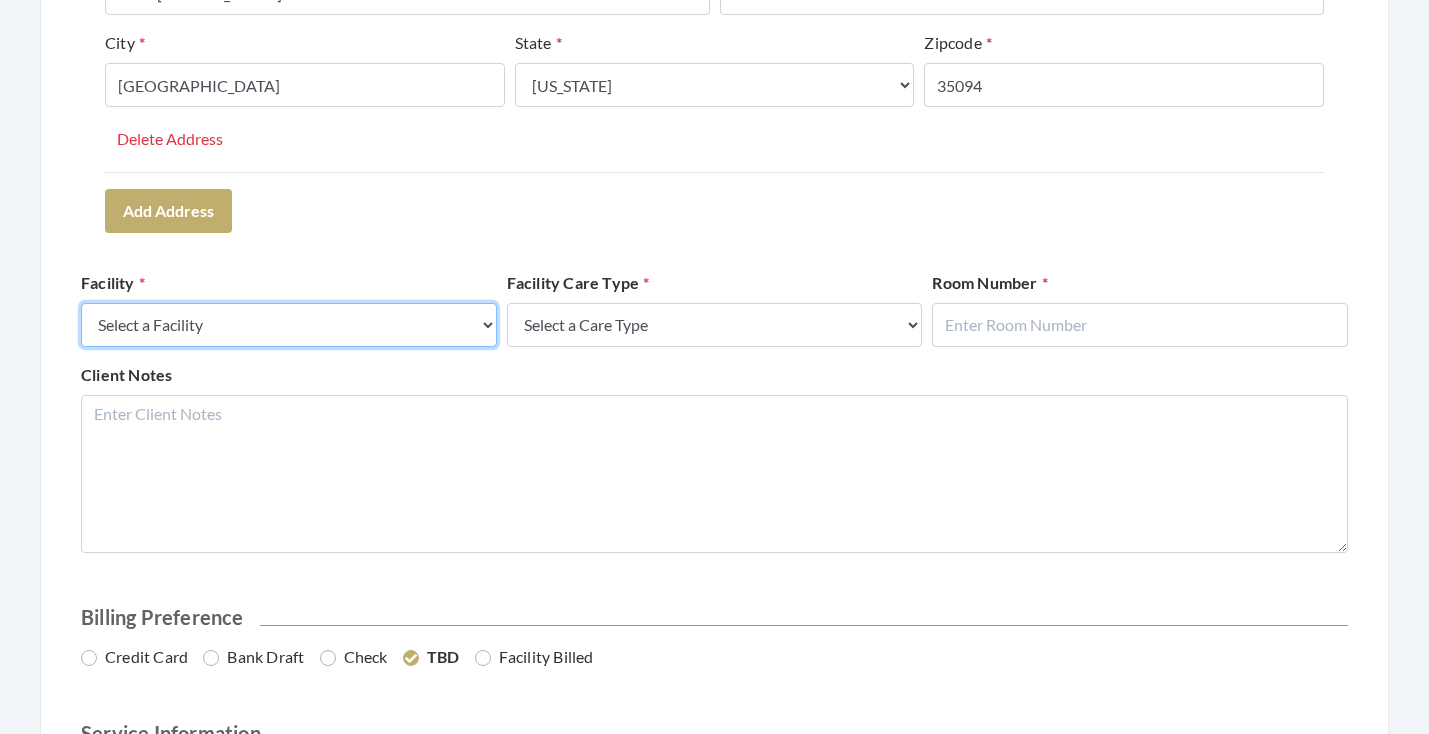 select on "58" 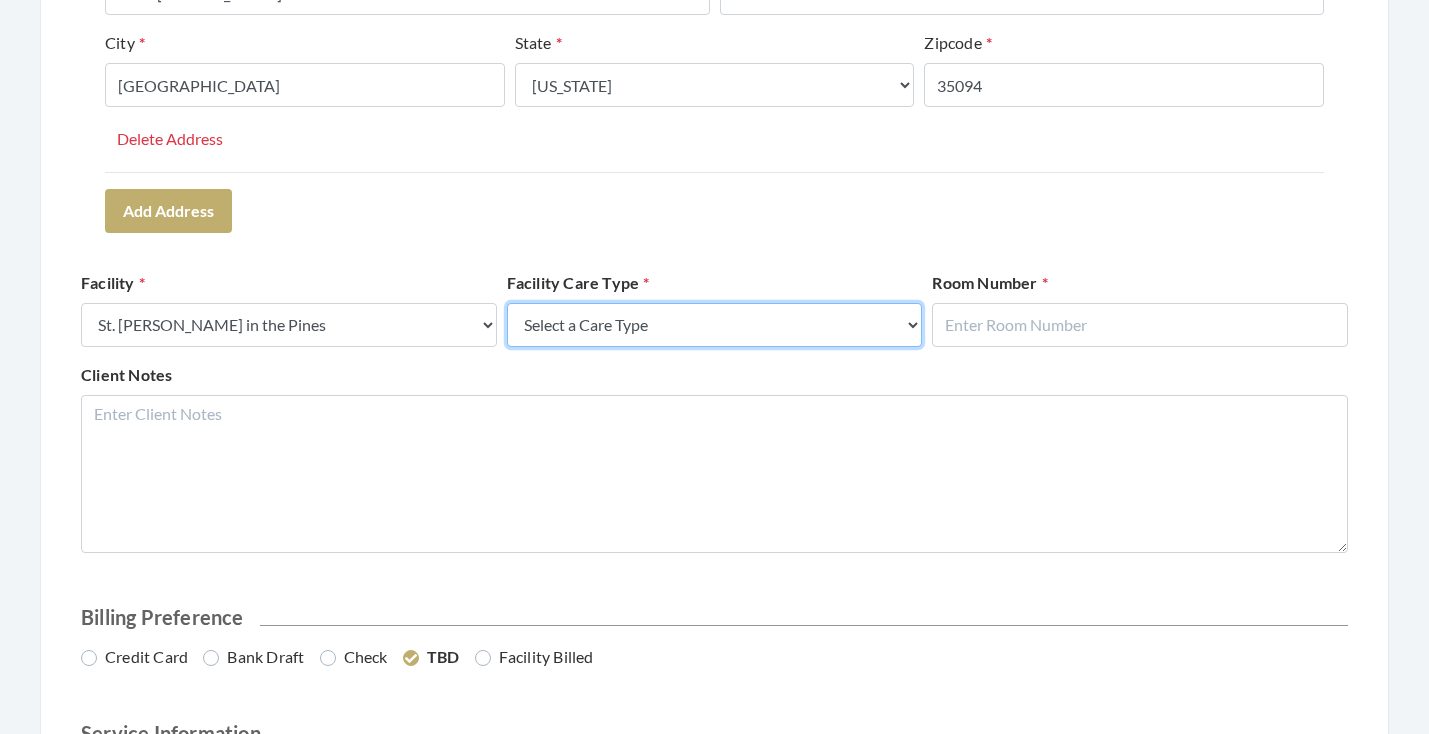 select on "4" 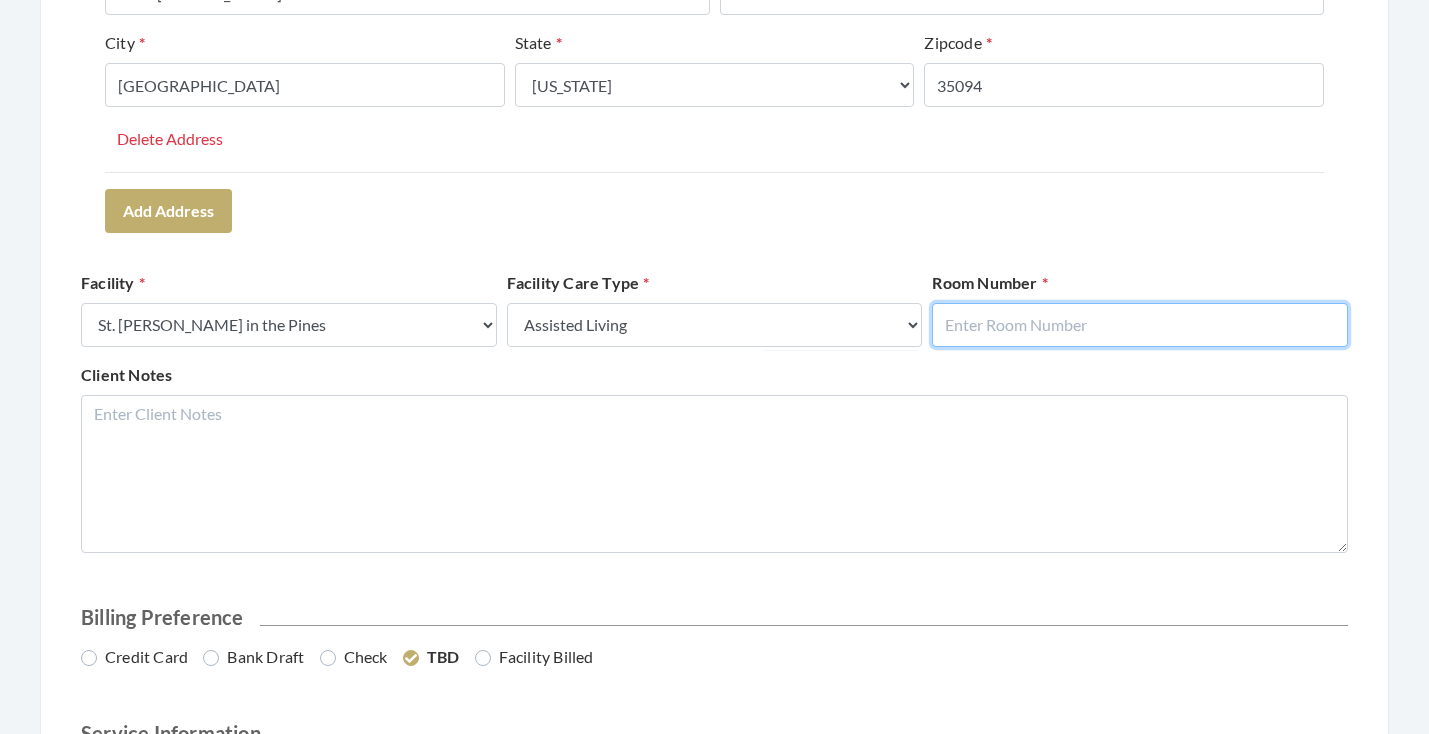 click at bounding box center [1140, 325] 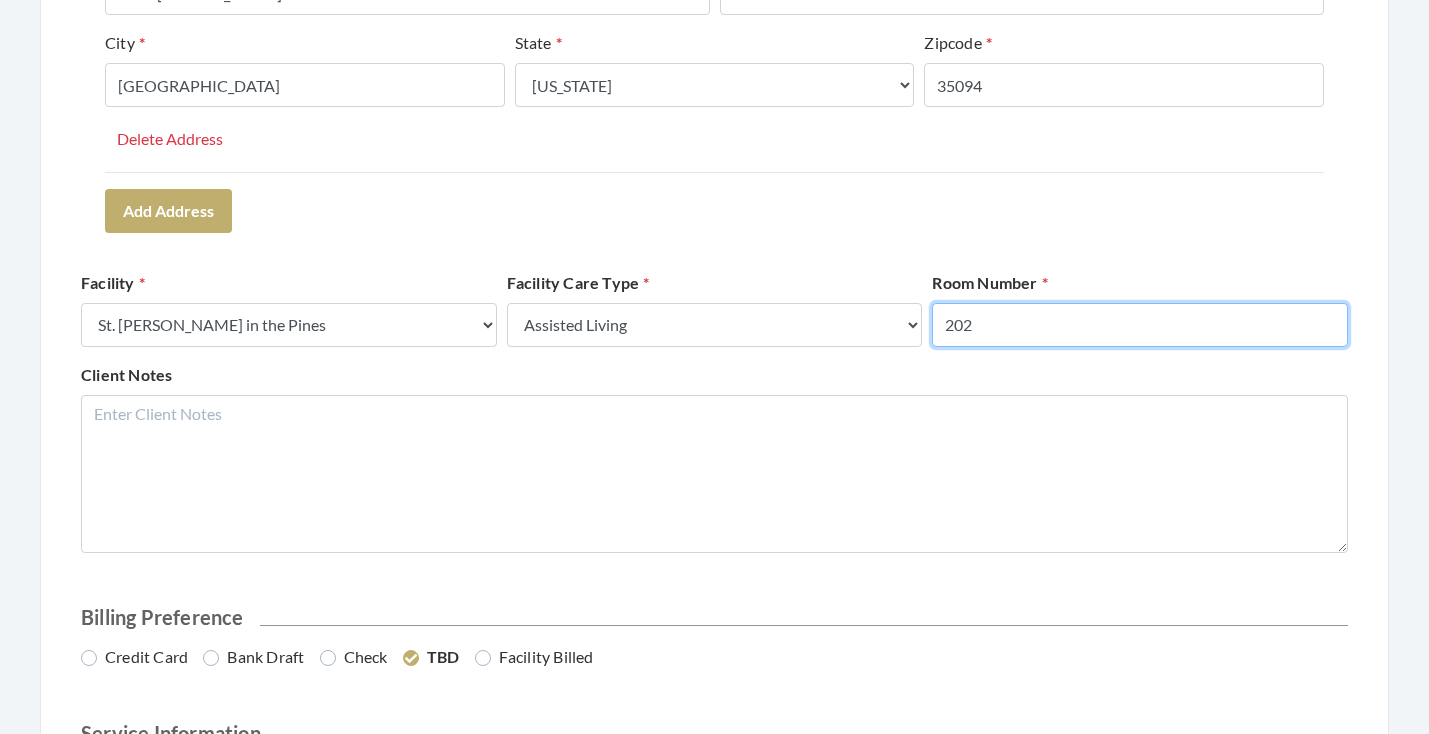 type on "202" 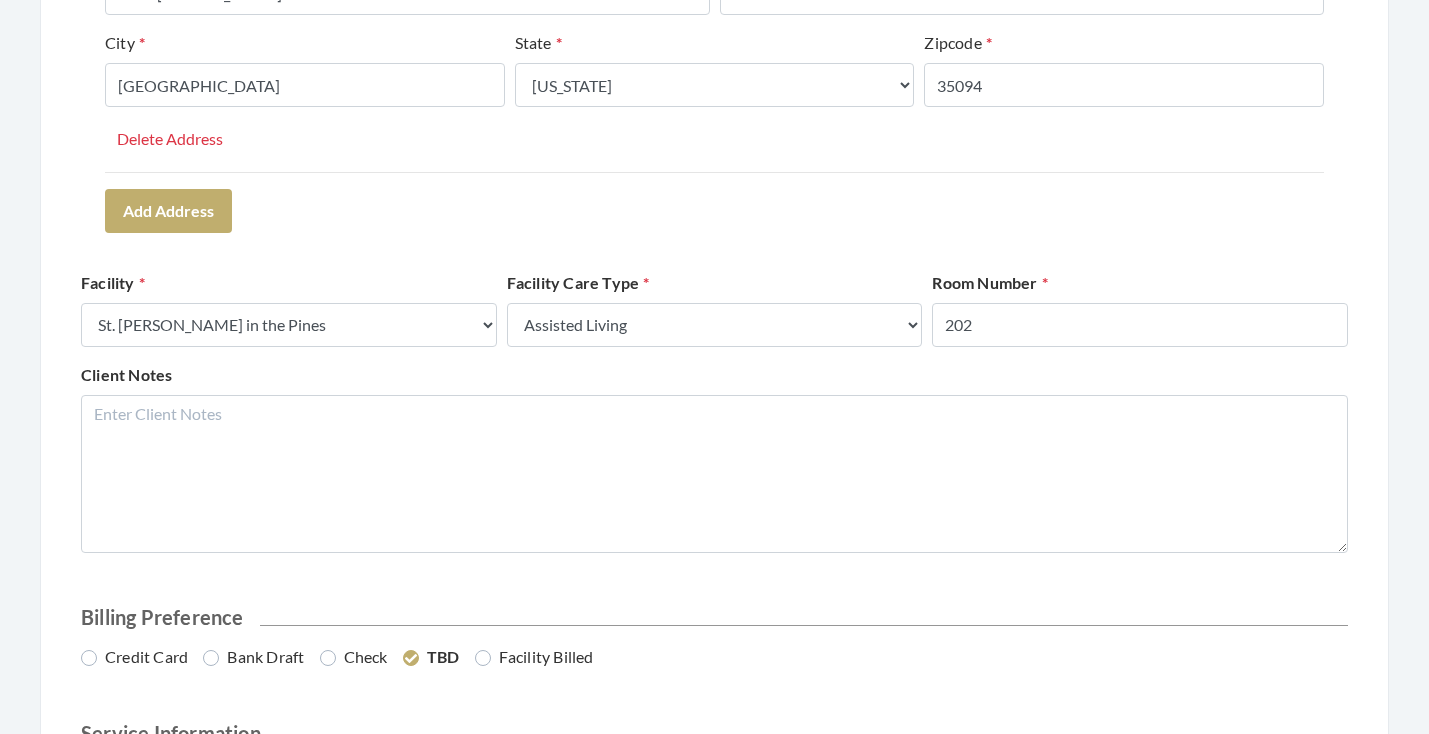click on "Address Type   Select One...   Office Address   Home Address   Billing Address   Primary Address     Set this address as the primary address   Address   1958 CLARKE RD   Address 2     City   LEEDS   State   Select One...   Alabama   Alaska   American Samoa   Arizona   Arkansas   California   Colorado   Connecticut   Delaware   District Of Columbia   Federated States Of Micronesia   Florida   Georgia   Guam Gu   Hawaii   Idaho   Illinois   Indiana   Iowa   Kansas   Kentucky   Louisiana   Maine   Marshall Islands   Maryland   Massachusetts   Michigan   Minnesota   Mississippi   Missouri   Montana   Nebraska   Nevada   New Hampshire   New Jersey   New Mexico   New York   North Carolina   North Dakota   Northern Mariana Islands   Ohio   Oklahoma   Oregon   Palau   Pennsylvania   Puerto Rico   Rhode Island   South Carolina   South Dakota   Tennessee   Texas   Utah   Vermont   Virgin Islands   Virginia   Washington   West Virginia   Wisconsin   Wyoming   Zipcode   35094   Delete Address   Add Address" at bounding box center [714, 39] 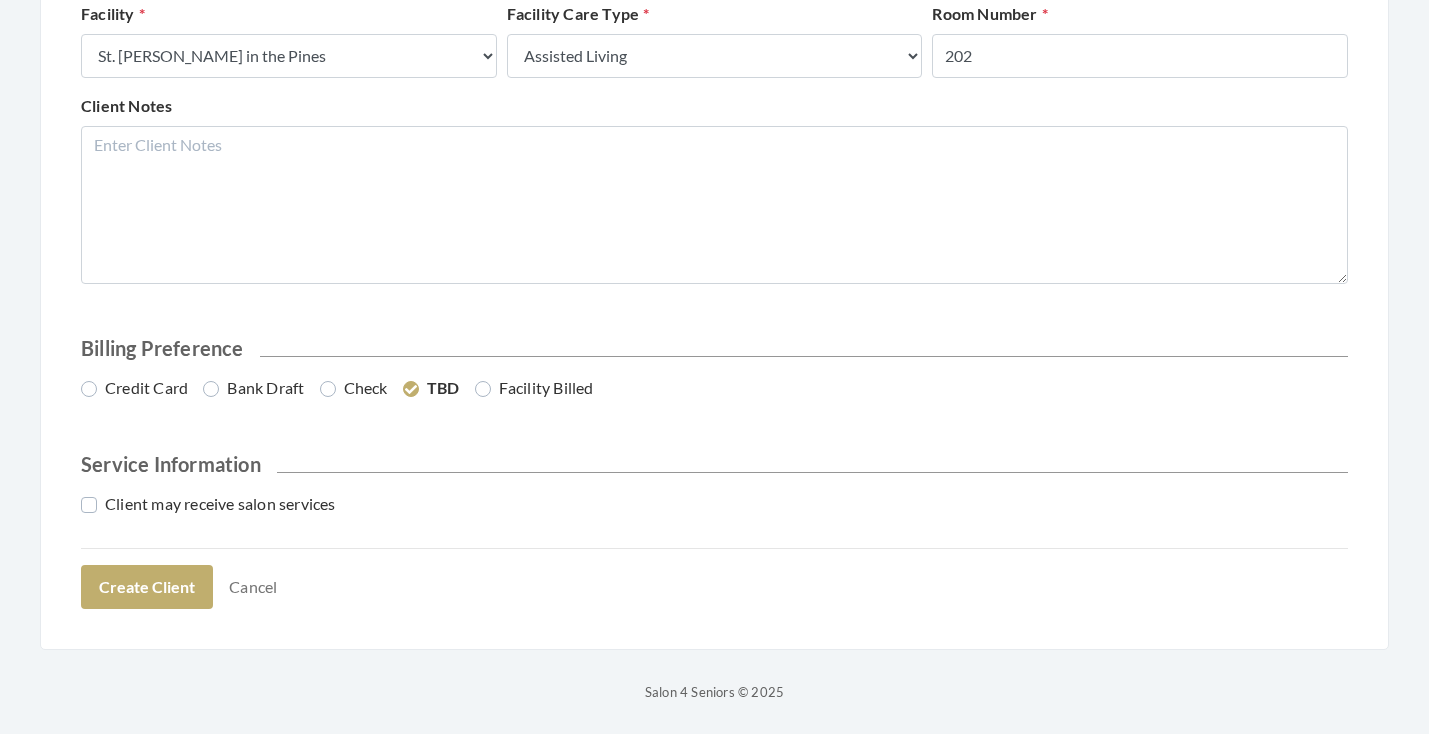 scroll, scrollTop: 907, scrollLeft: 0, axis: vertical 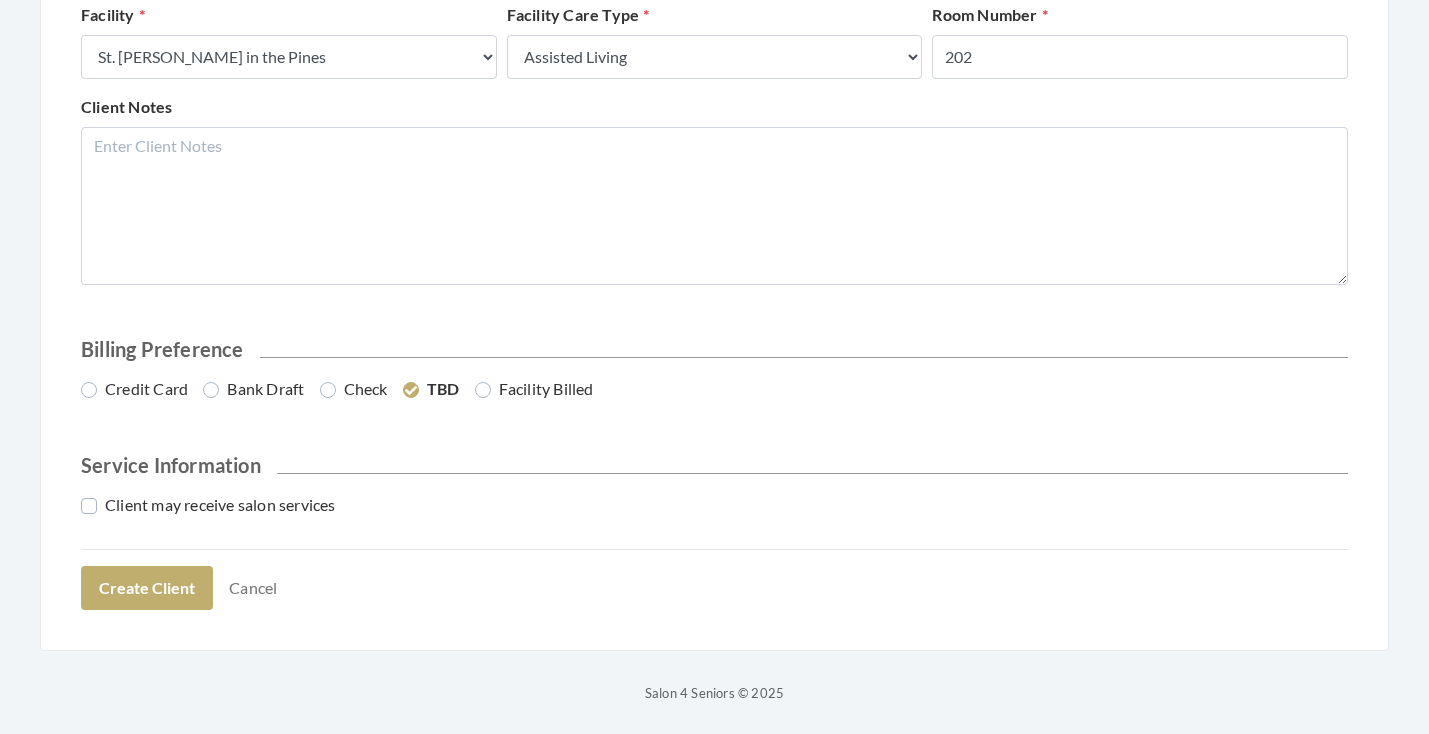 click on "Credit Card" at bounding box center (134, 389) 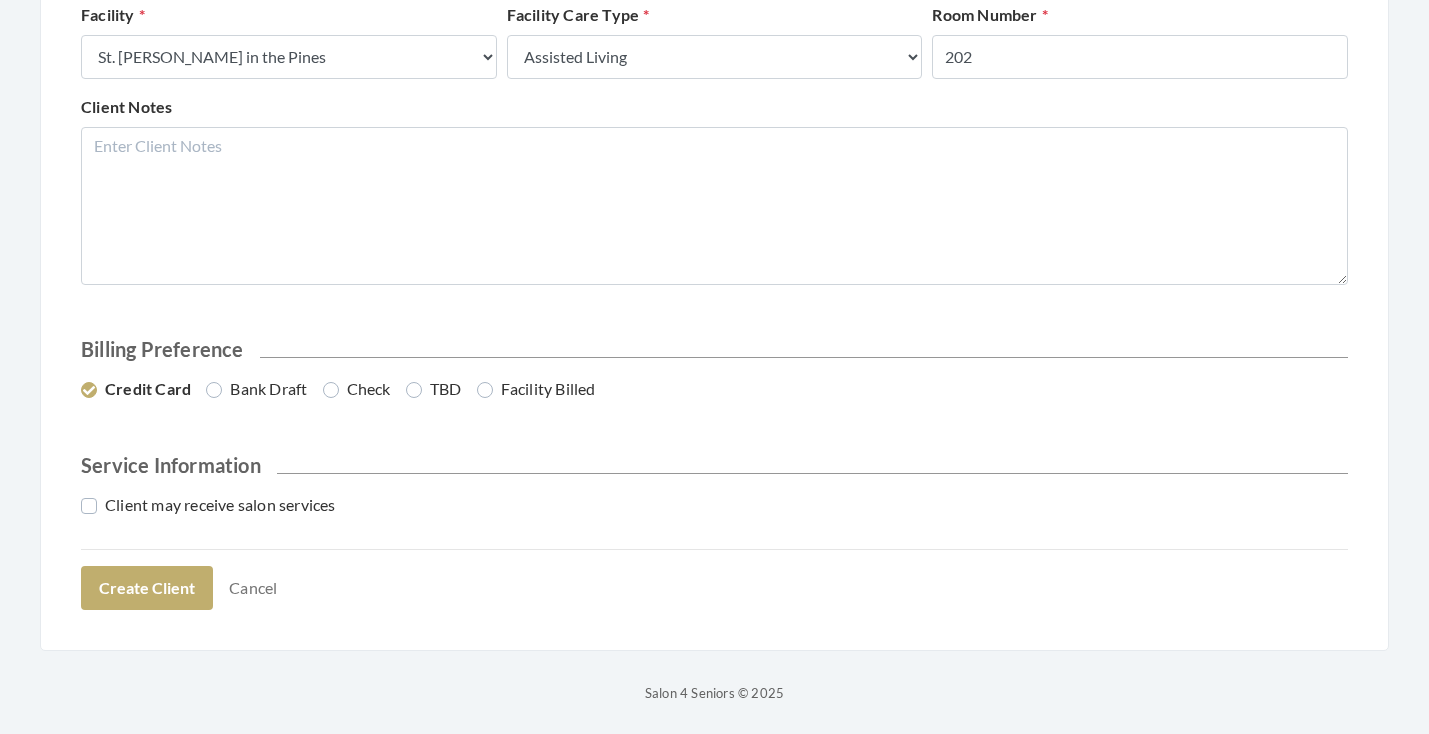 click on "Client may receive salon services" at bounding box center [208, 505] 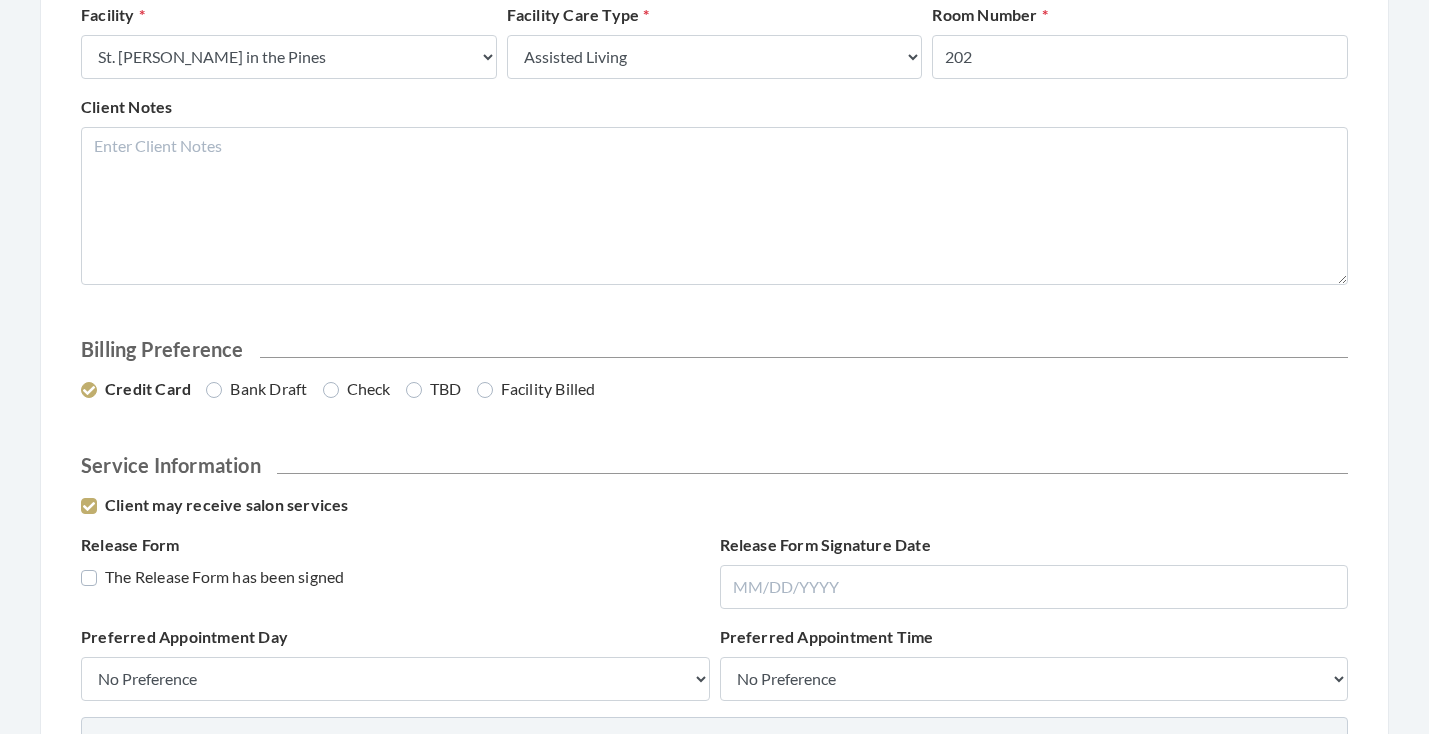 click on "The Release Form has been signed" at bounding box center [212, 577] 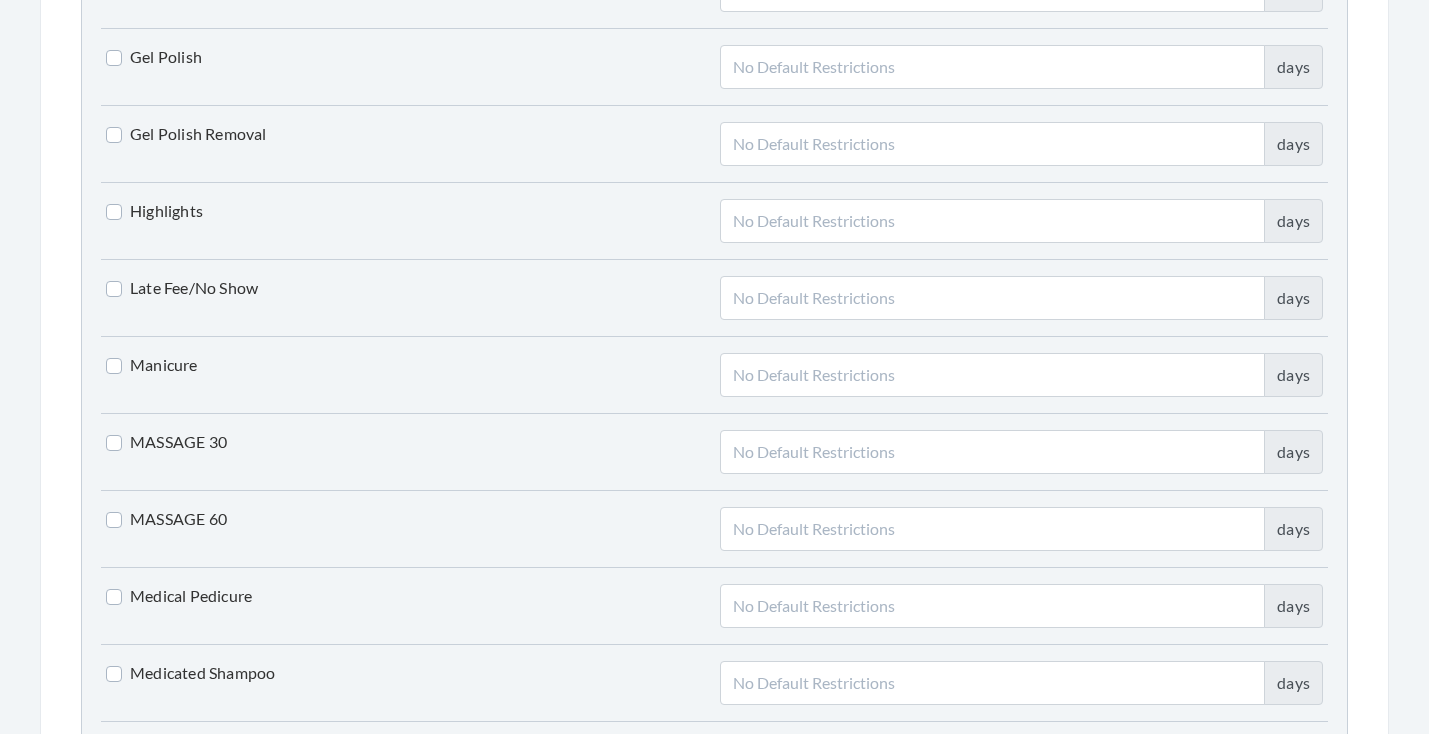 scroll, scrollTop: 3174, scrollLeft: 0, axis: vertical 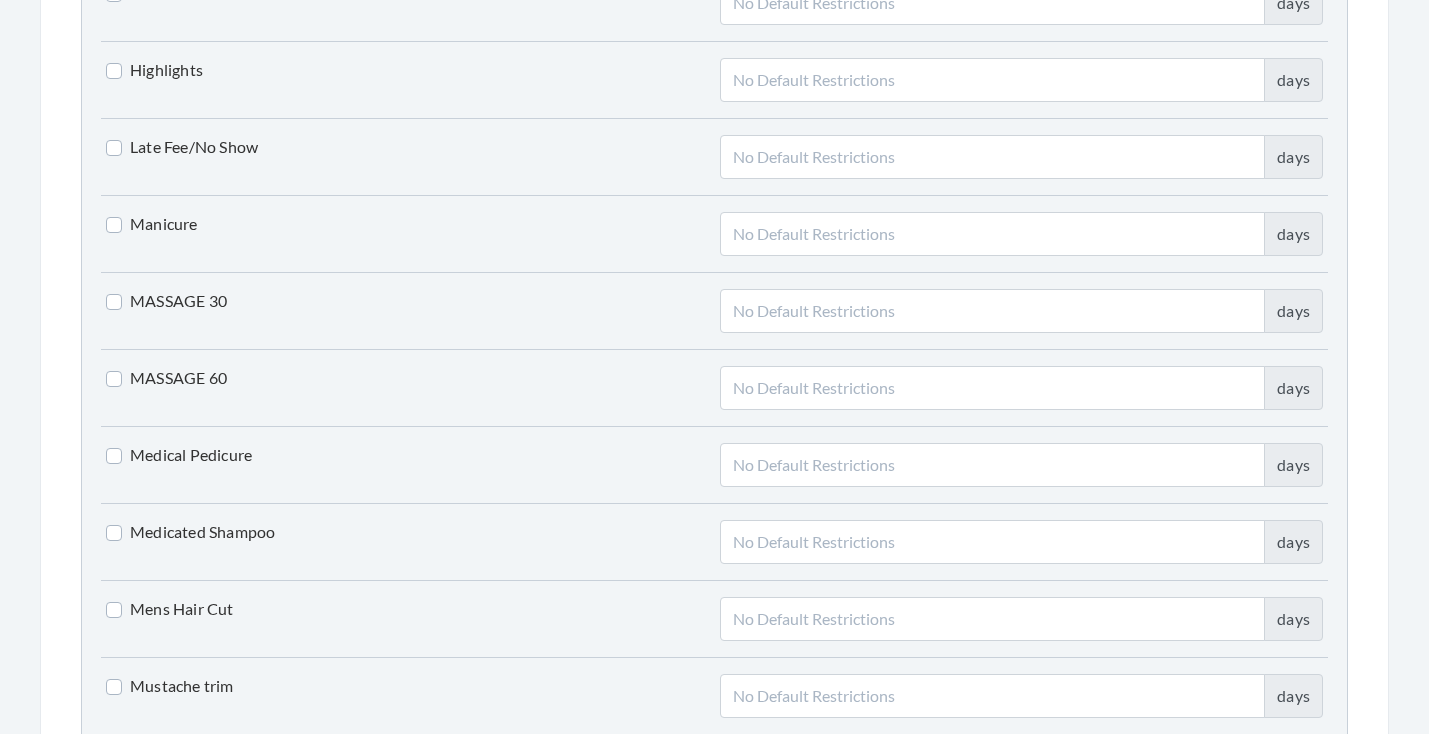 click on "Manicure" at bounding box center (152, 224) 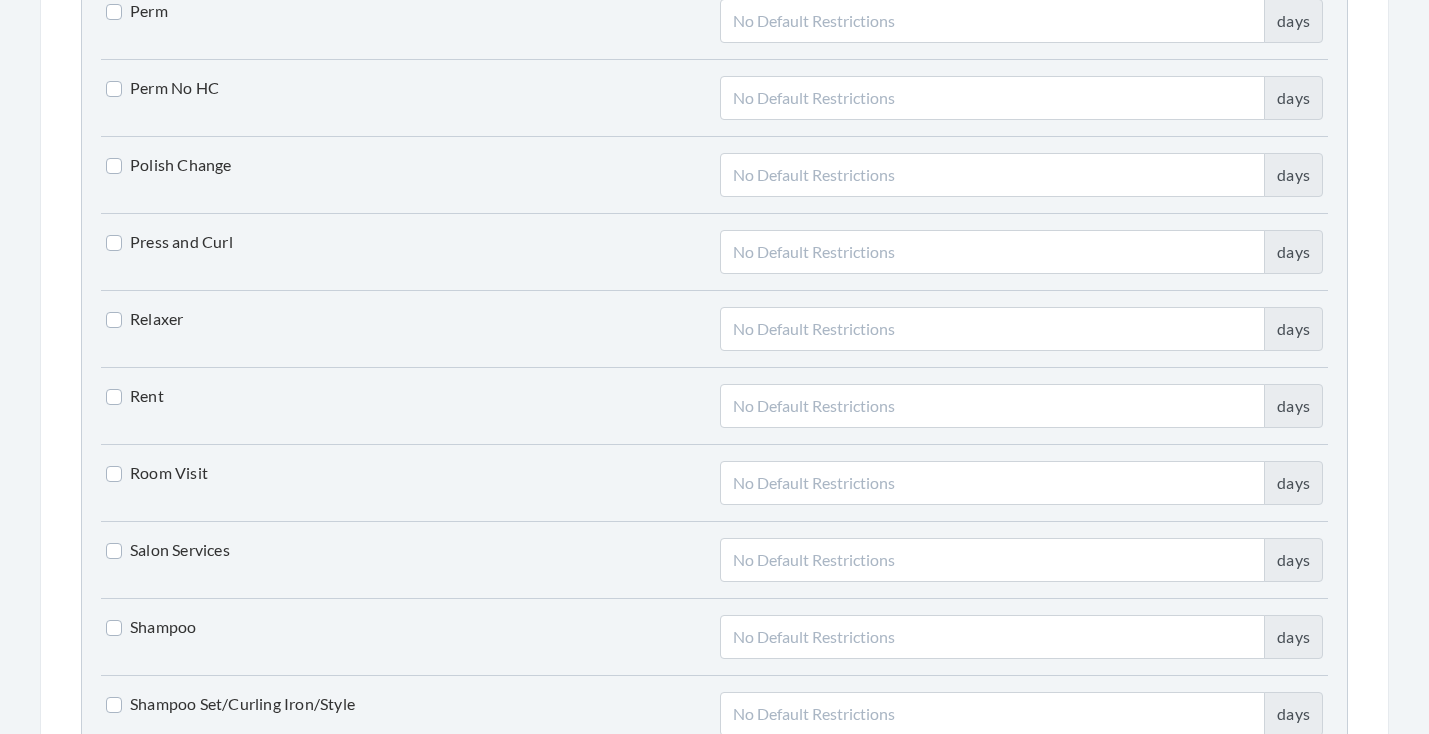 scroll, scrollTop: 4005, scrollLeft: 0, axis: vertical 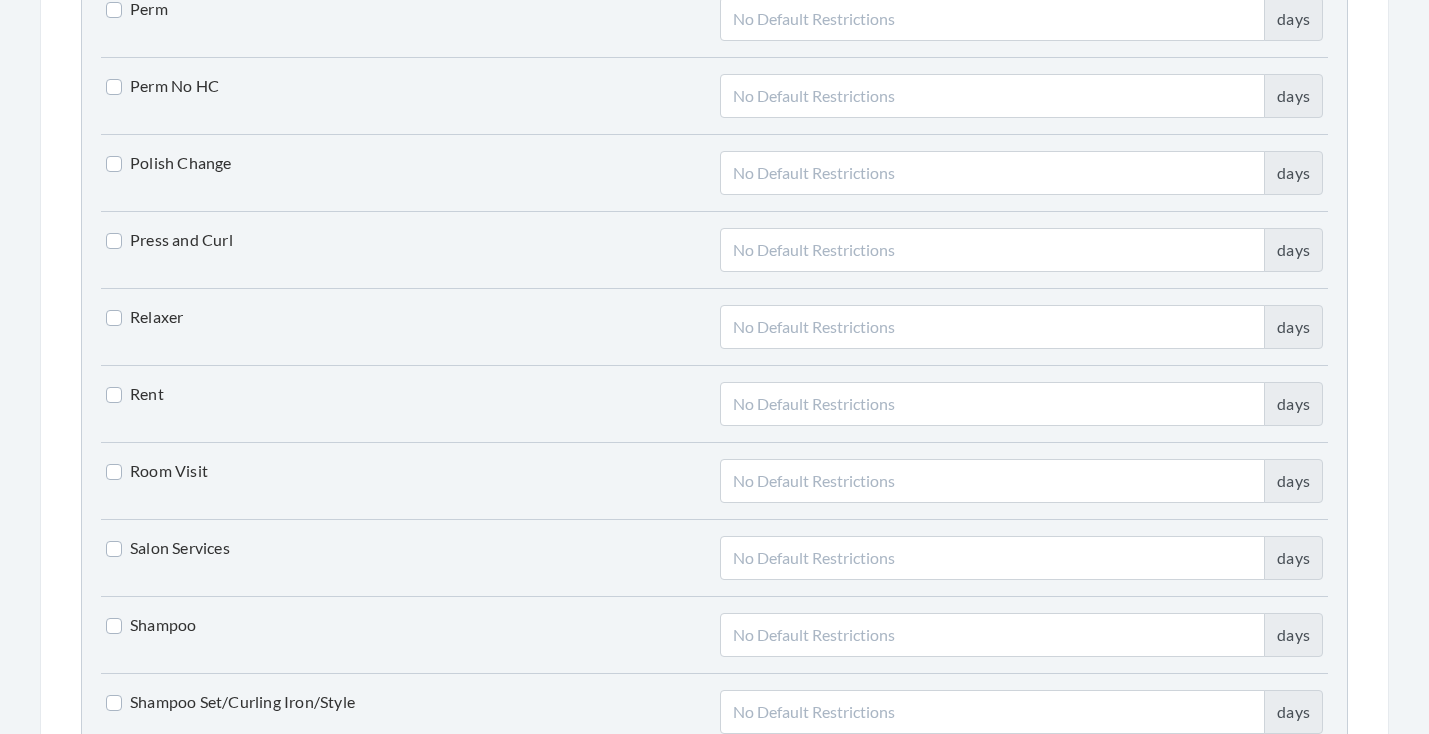 click on "Shampoo Set/Curling Iron/Style" at bounding box center (408, 720) 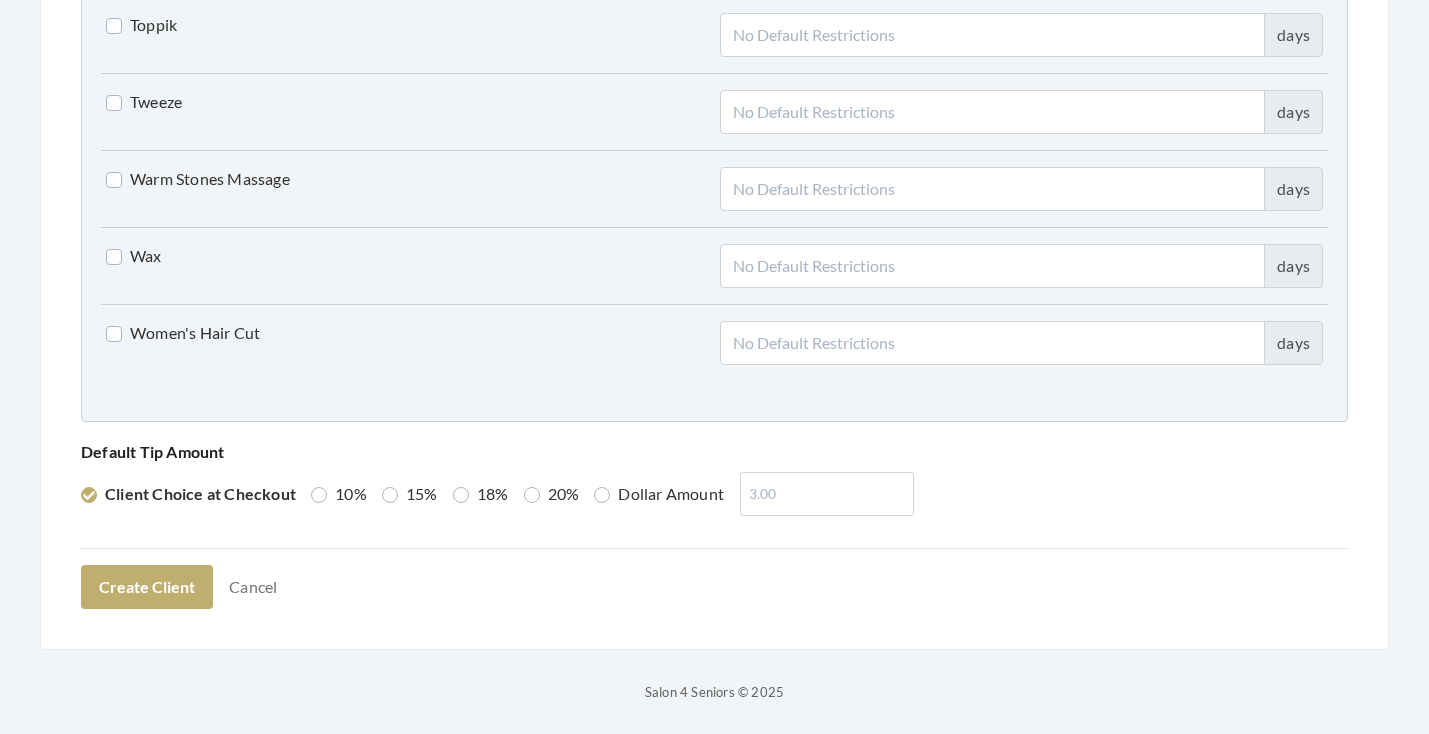scroll, scrollTop: 5066, scrollLeft: 0, axis: vertical 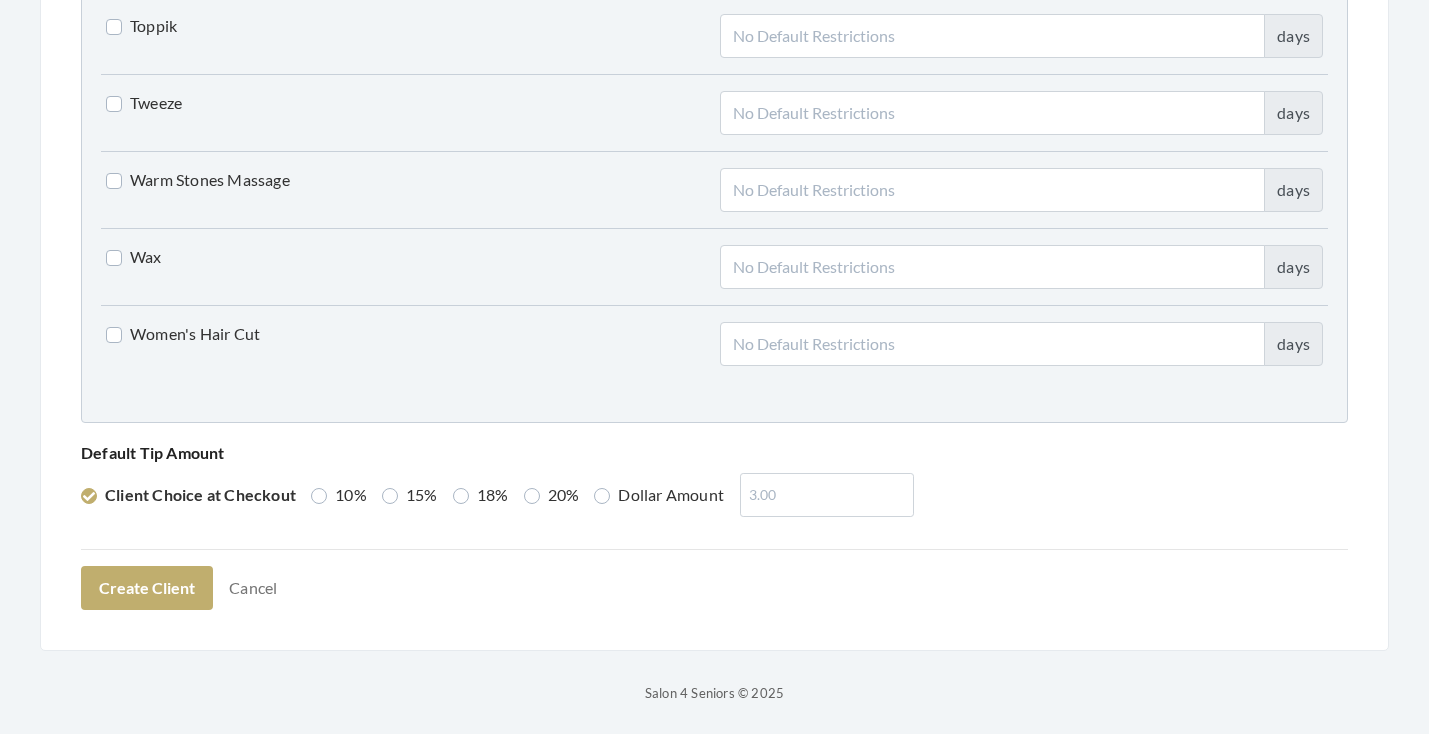 click on "20%" at bounding box center [552, 495] 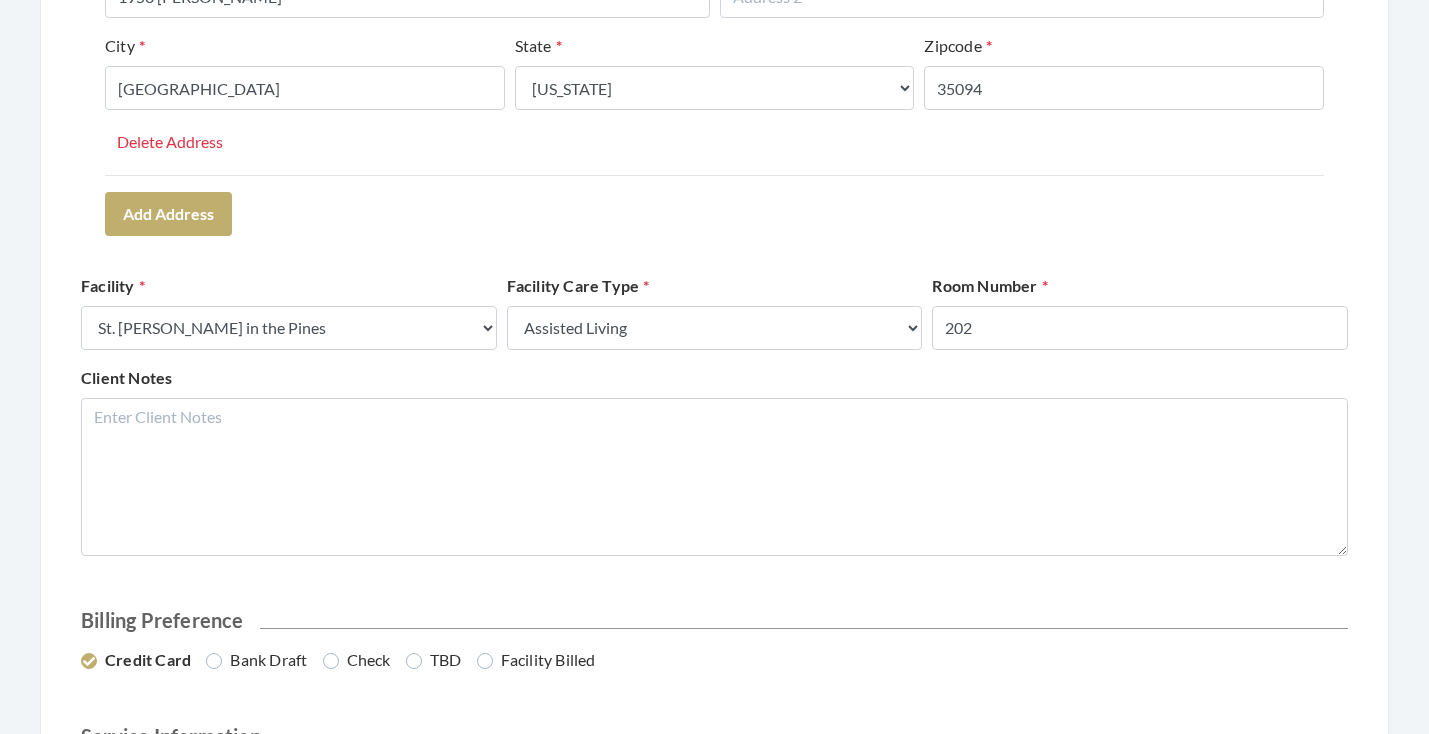 scroll, scrollTop: 678, scrollLeft: 0, axis: vertical 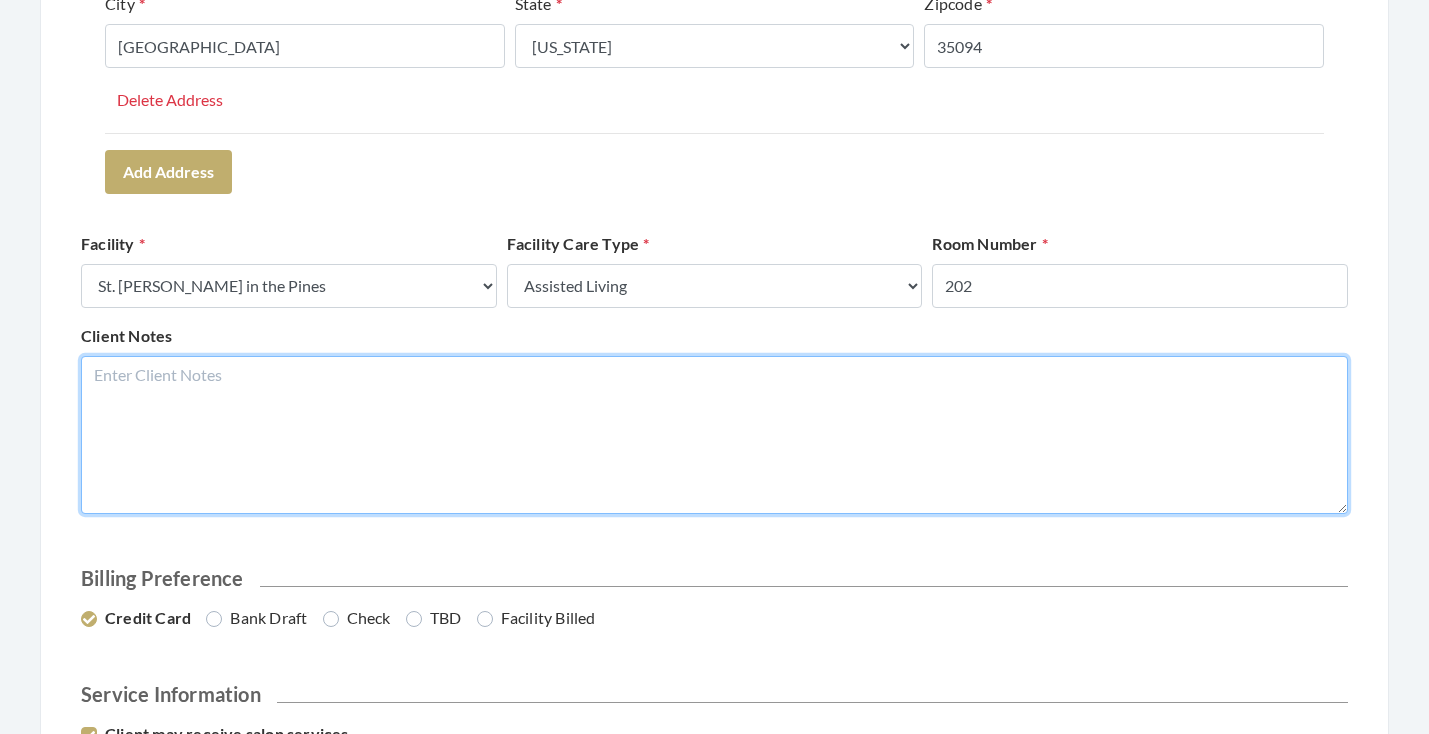 click on "Client Notes" at bounding box center [714, 435] 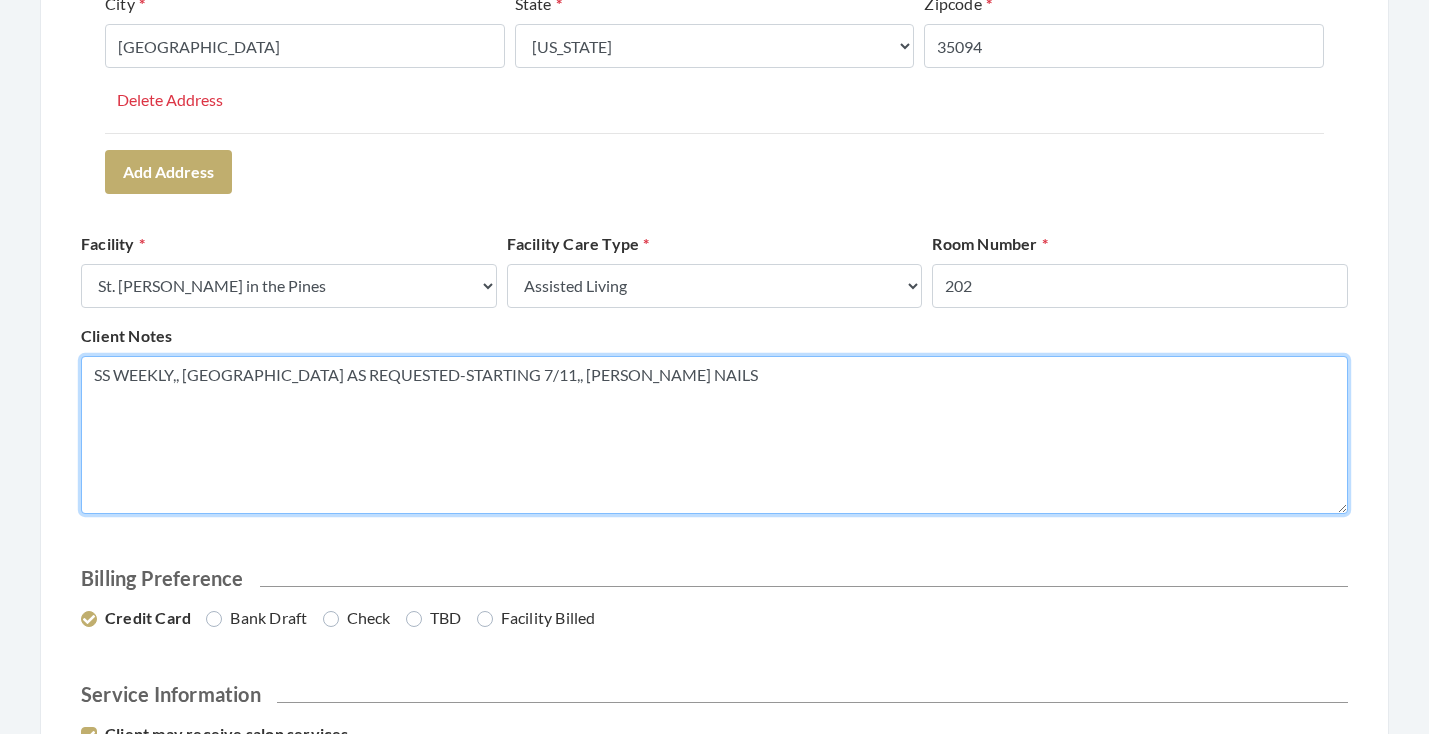 click on "SS WEEKLY,, MN AS REQUESTED-STARTING 7/11,, SHORT ROUND NAILS" at bounding box center (714, 435) 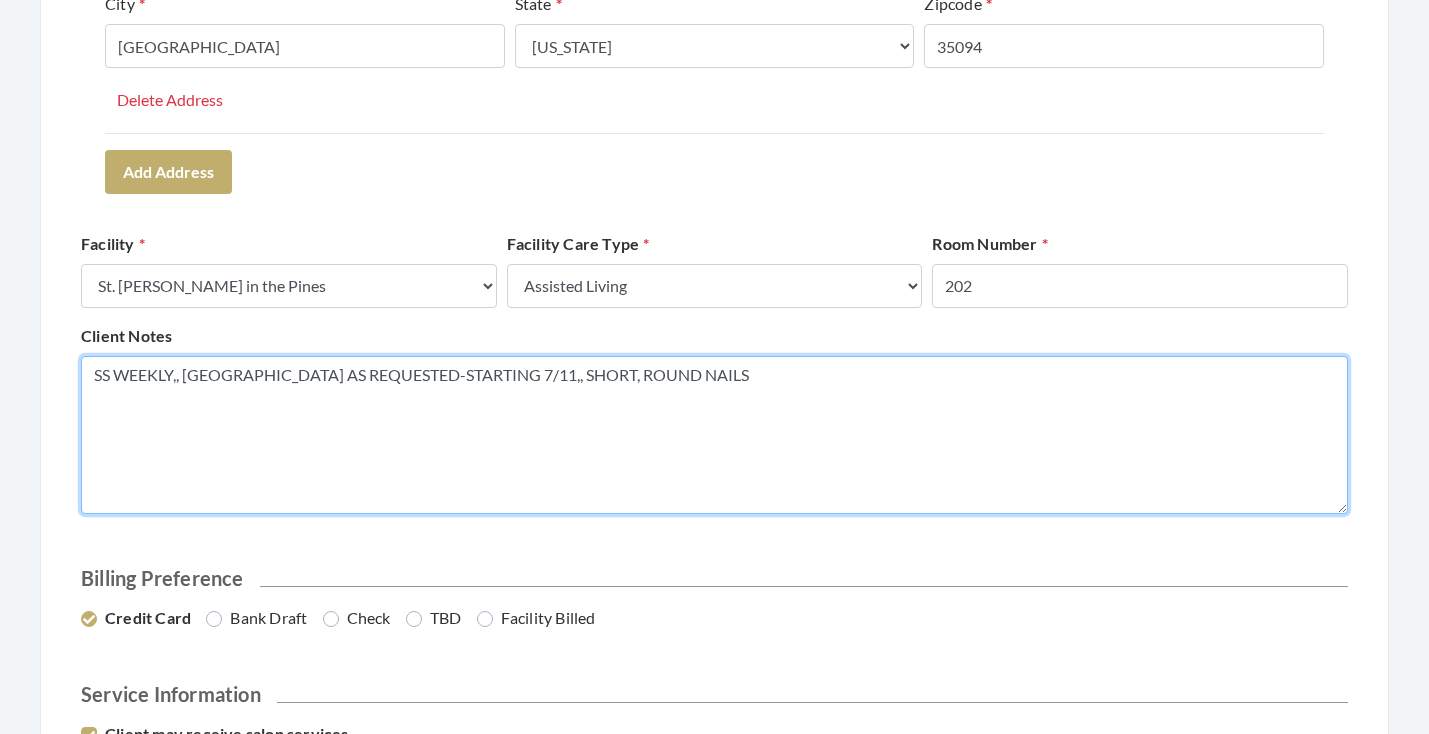 click on "SS WEEKLY,, MN AS REQUESTED-STARTING 7/11,, SHORT, ROUND NAILS" at bounding box center (714, 435) 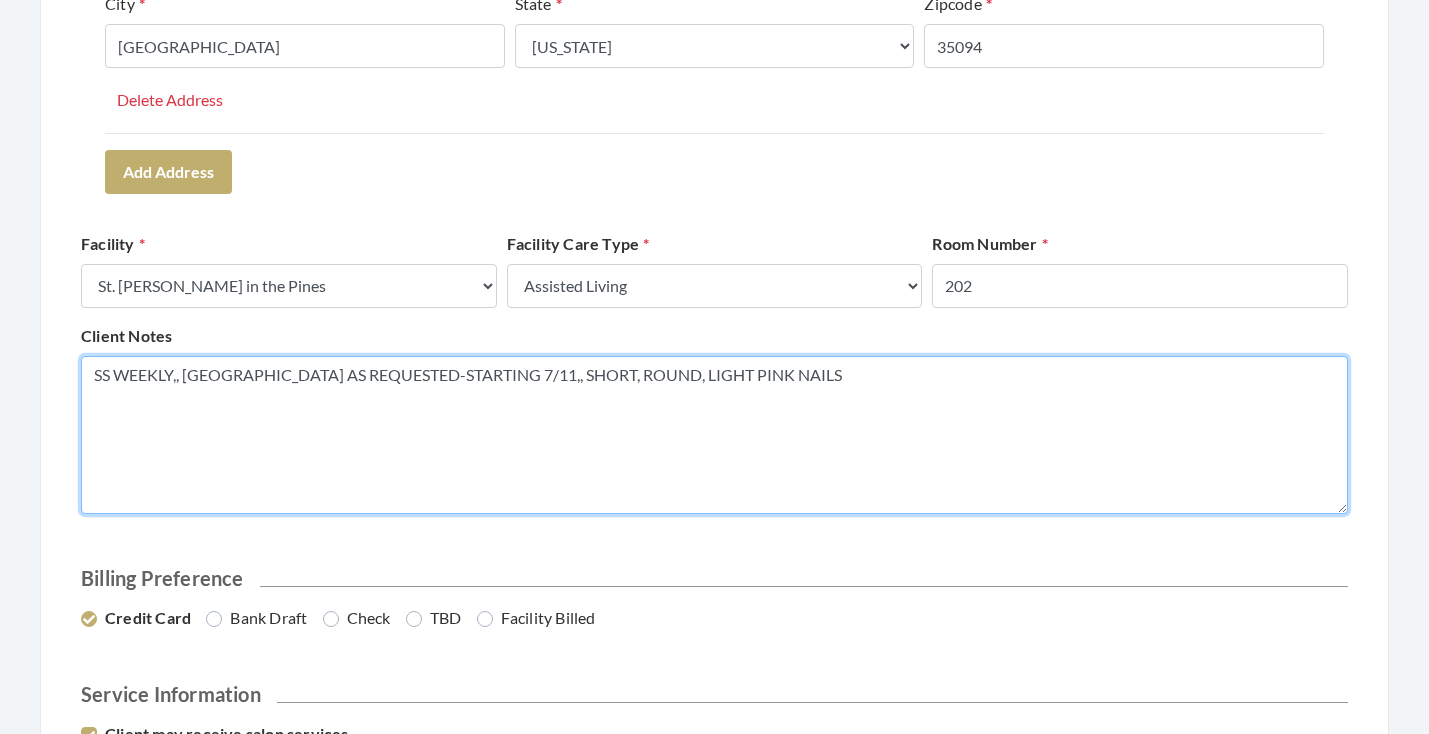 click on "SS WEEKLY,, [GEOGRAPHIC_DATA] AS REQUESTED-STARTING 7/11,, SHORT, ROUND, LIGHT PINK NAILS" at bounding box center [714, 435] 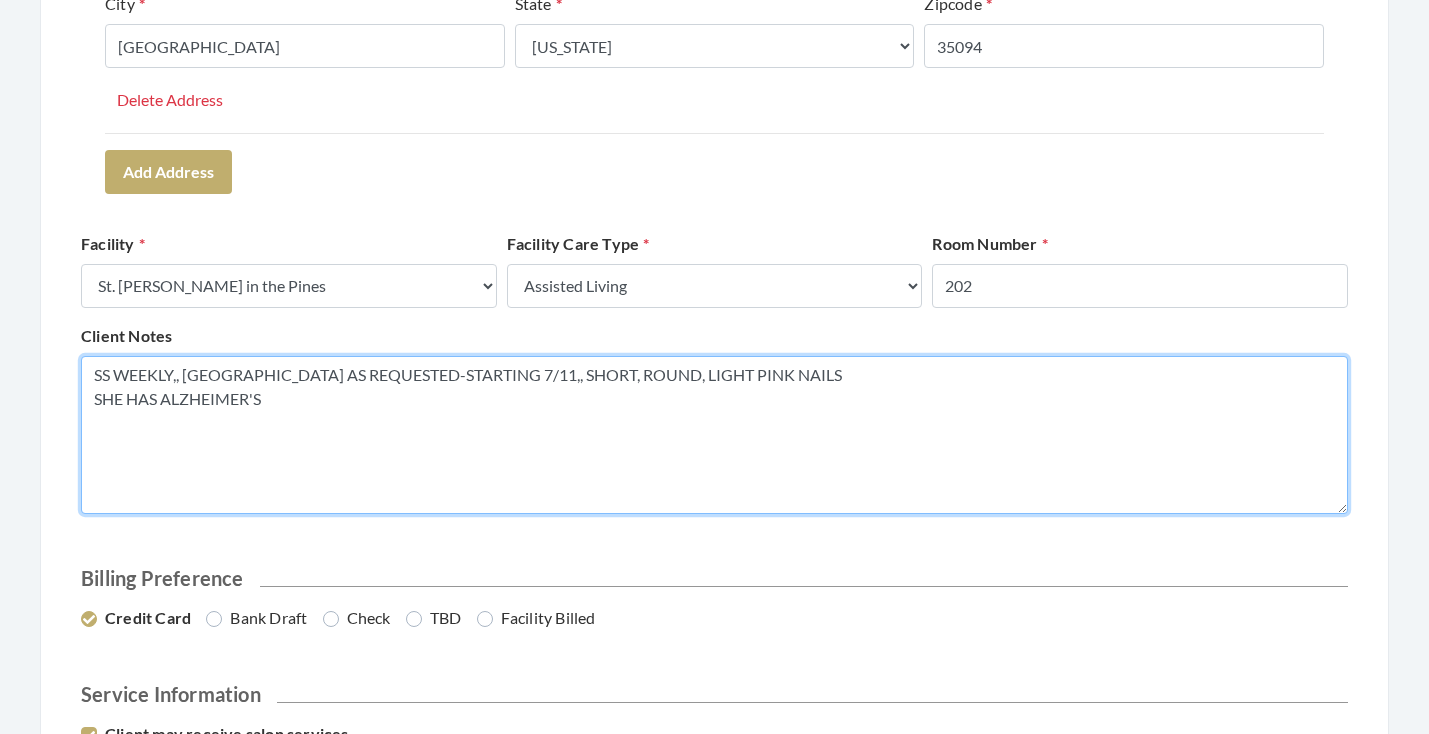 type on "SS WEEKLY,, MN AS REQUESTED-STARTING 7/11,, SHORT, ROUND, LIGHT PINK NAILS
SHE HAS ALZHEIMER'S" 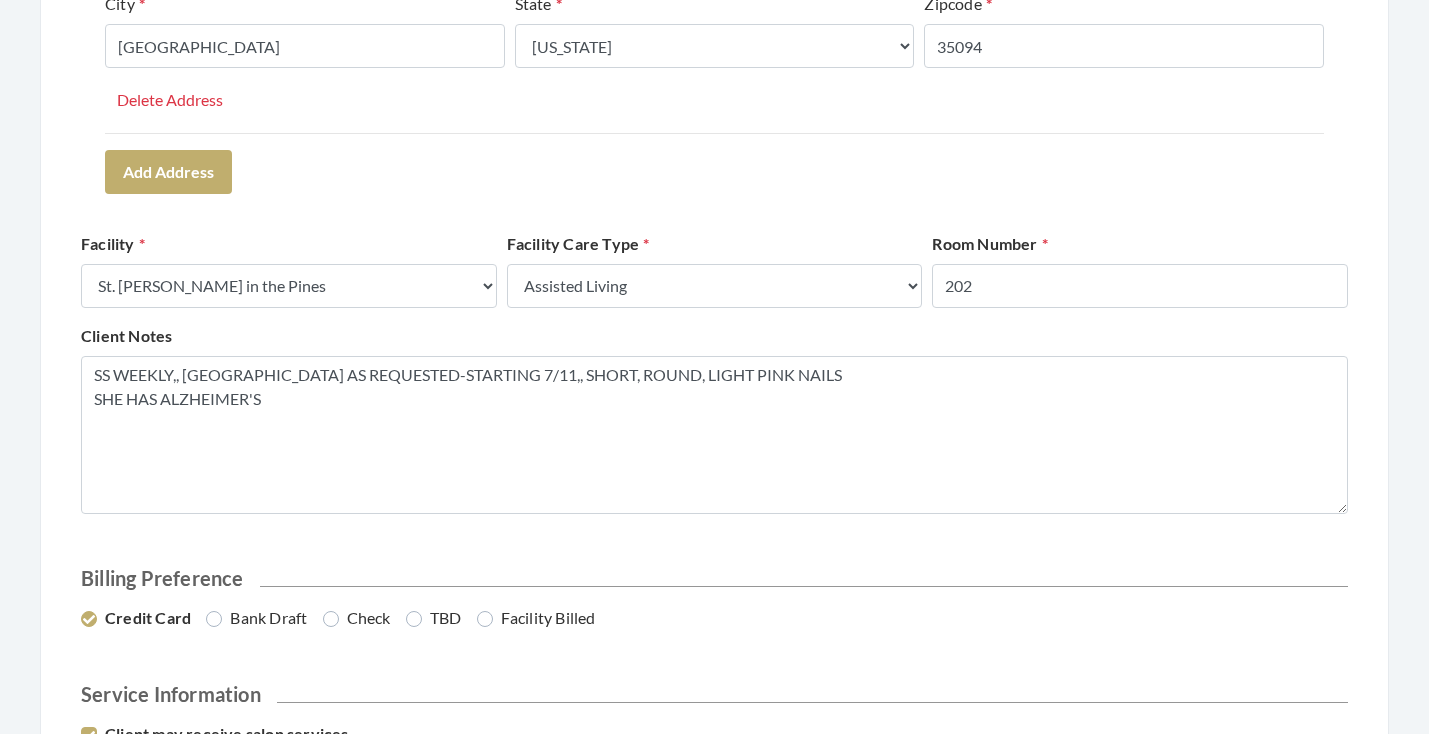 click on "Client Information     First Name   BONNIE   Last Name   SELACK   Email Address   SHARIBEARDSWORTH@YAHOO.COM   Phone Number   2054731578   User Address(es)     Address Type   Select One...   Office Address   Home Address   Billing Address   Primary Address     Set this address as the primary address   Address   1958 CLARKE RD   Address 2     City   LEEDS   State   Select One...   Alabama   Alaska   American Samoa   Arizona   Arkansas   California   Colorado   Connecticut   Delaware   District Of Columbia   Federated States Of Micronesia   Florida   Georgia   Guam Gu   Hawaii   Idaho   Illinois   Indiana   Iowa   Kansas   Kentucky   Louisiana   Maine   Marshall Islands   Maryland   Massachusetts   Michigan   Minnesota   Mississippi   Missouri   Montana   Nebraska   Nevada   New Hampshire   New Jersey   New Mexico   New York   North Carolina   North Dakota   Northern Mariana Islands   Ohio   Oklahoma   Oregon   Palau   Pennsylvania   Puerto Rico   Rhode Island   South Carolina   South Dakota   Tennessee" at bounding box center (714, 2269) 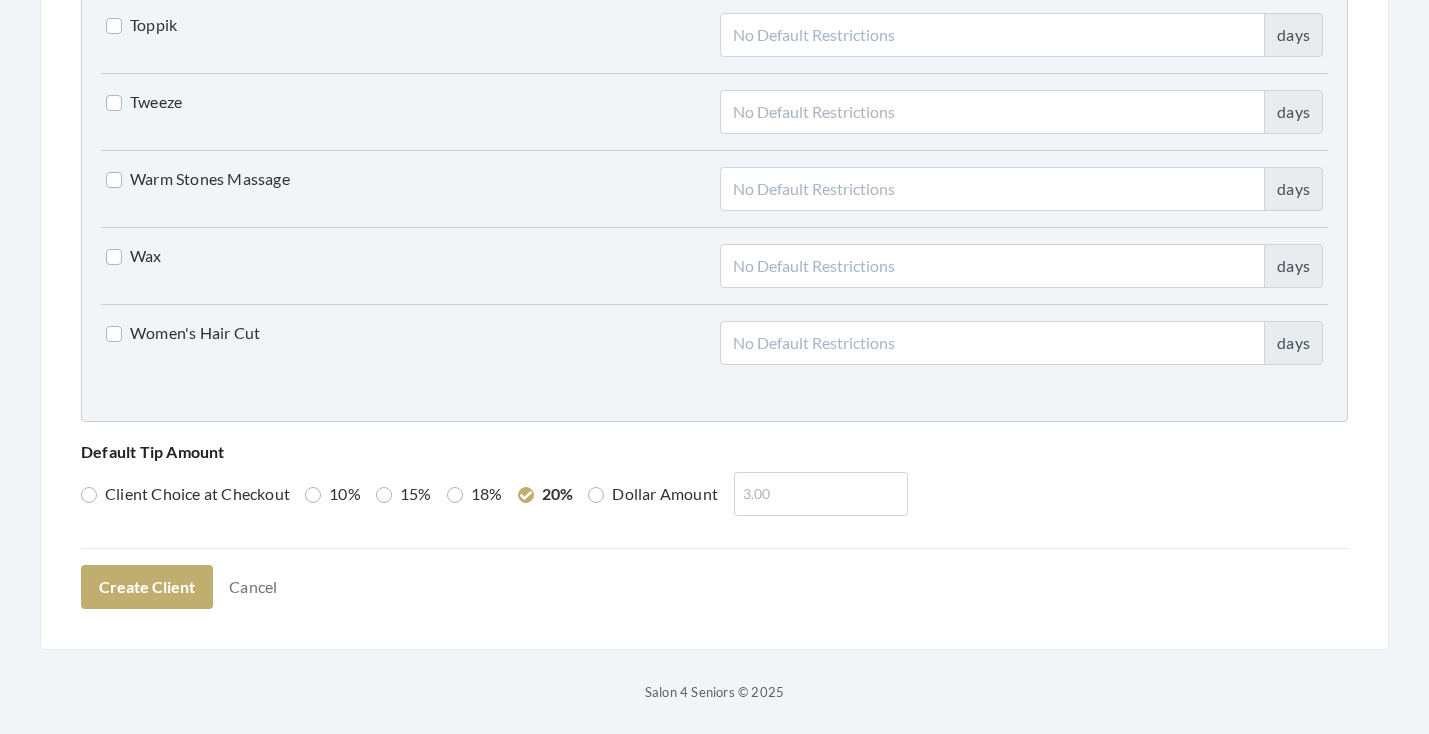 scroll, scrollTop: 5066, scrollLeft: 0, axis: vertical 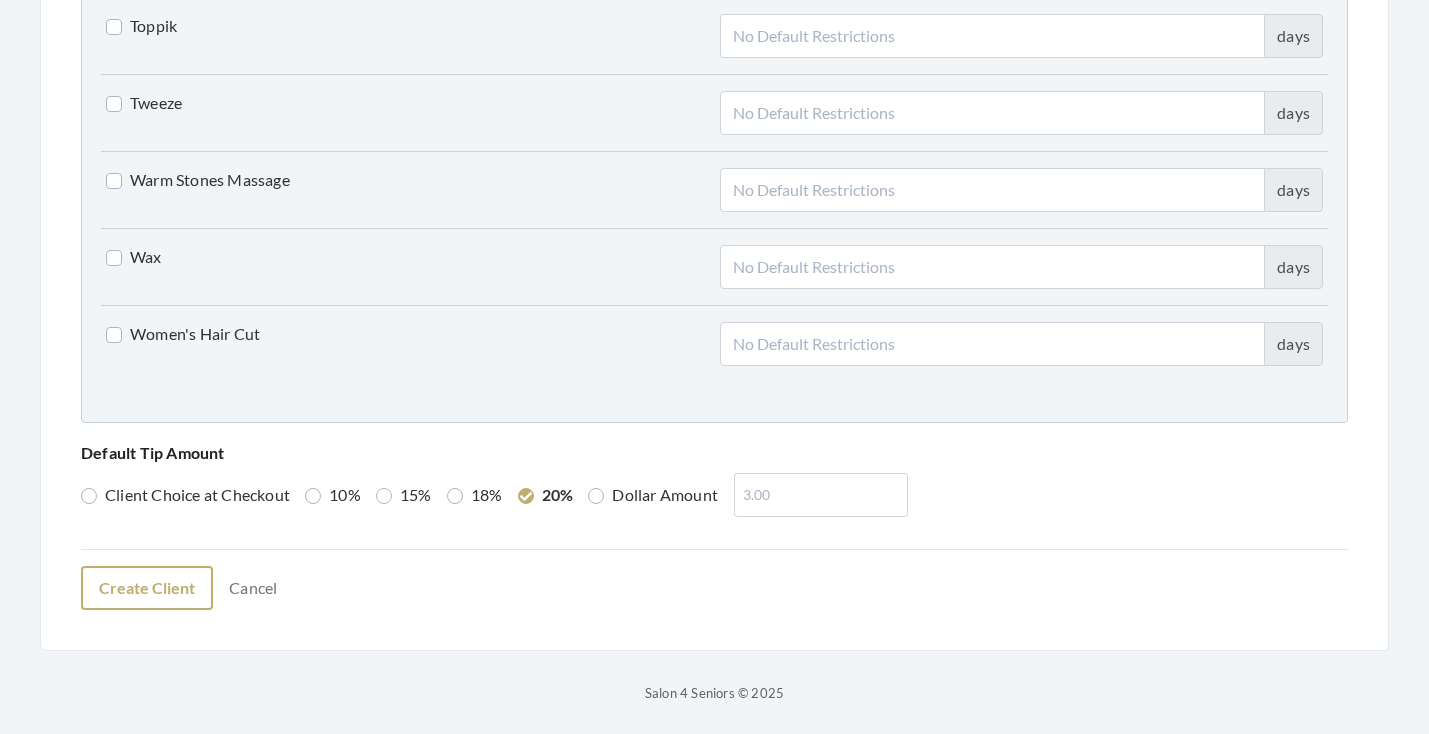 click on "Create Client" at bounding box center (147, 588) 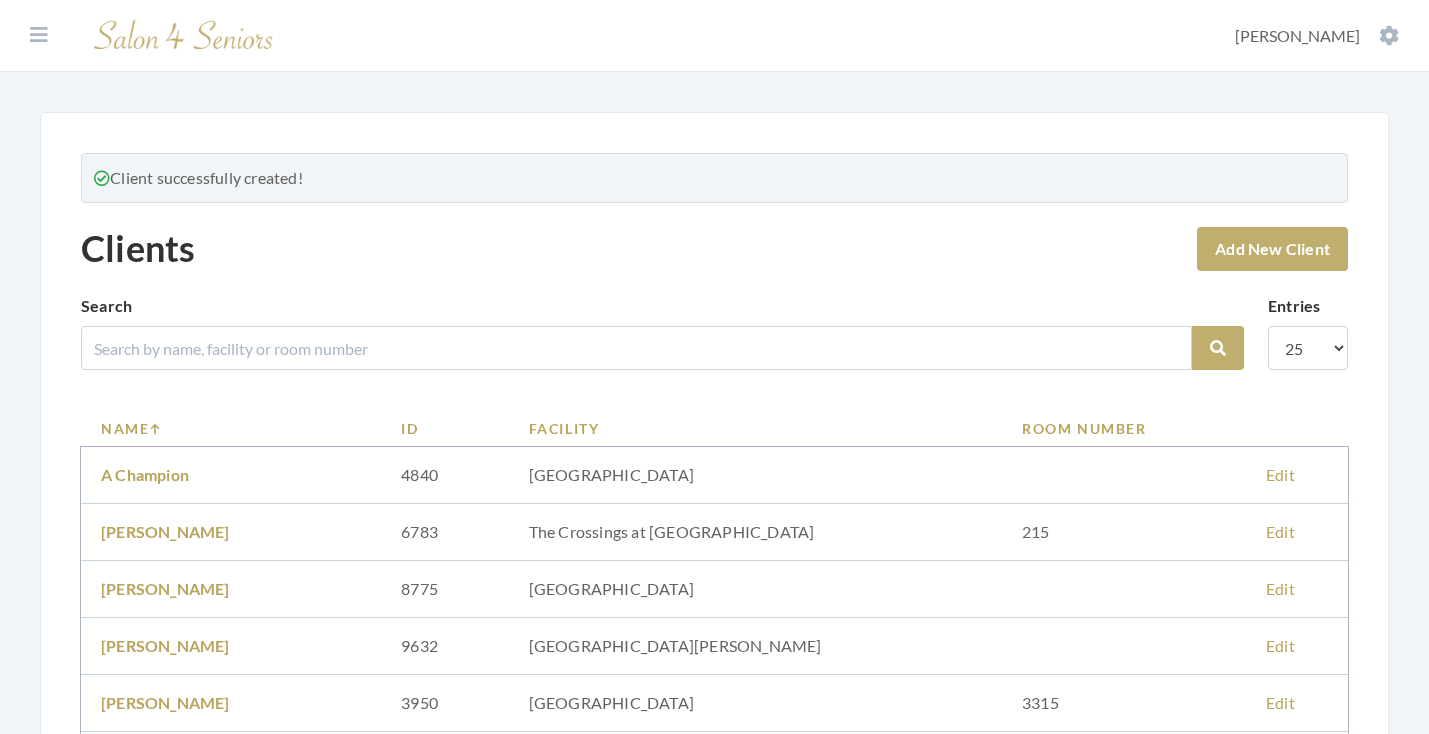 scroll, scrollTop: 0, scrollLeft: 0, axis: both 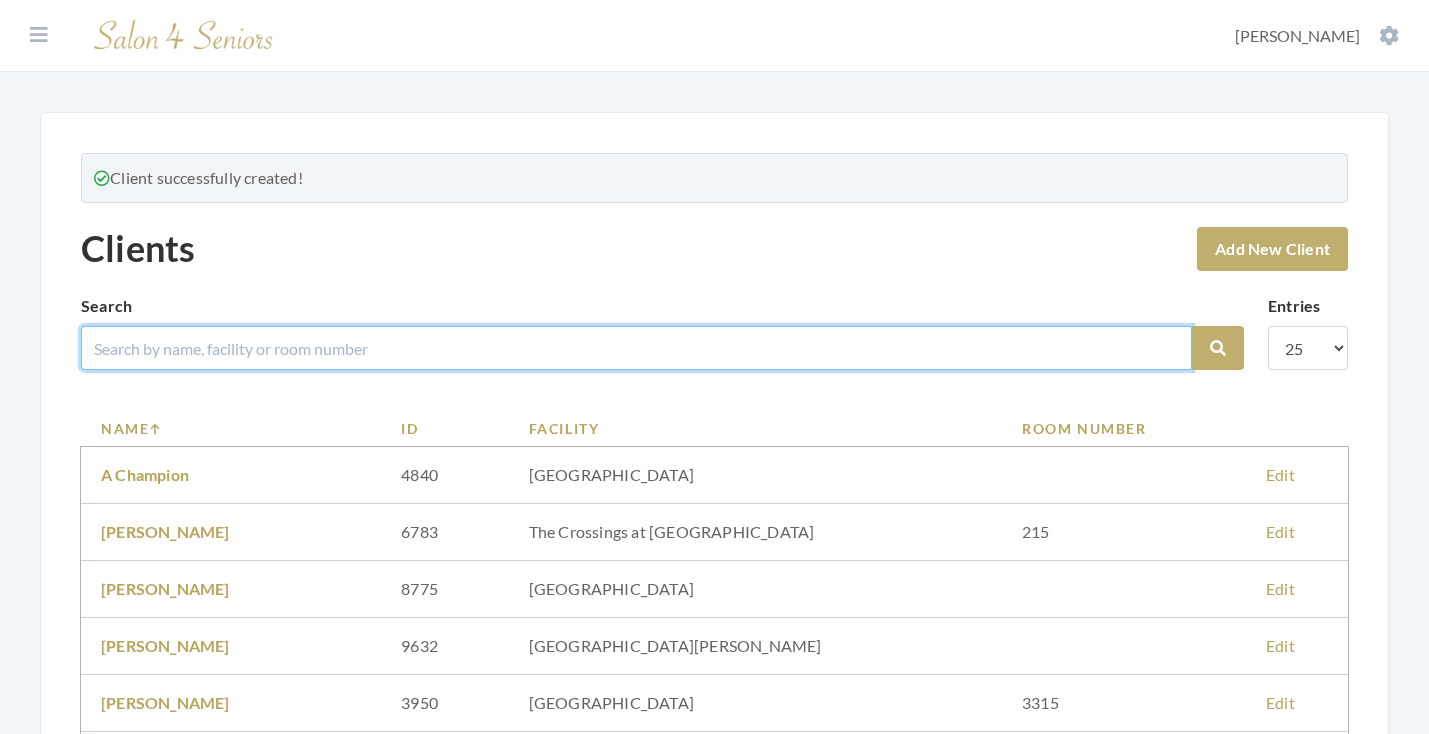click at bounding box center [636, 348] 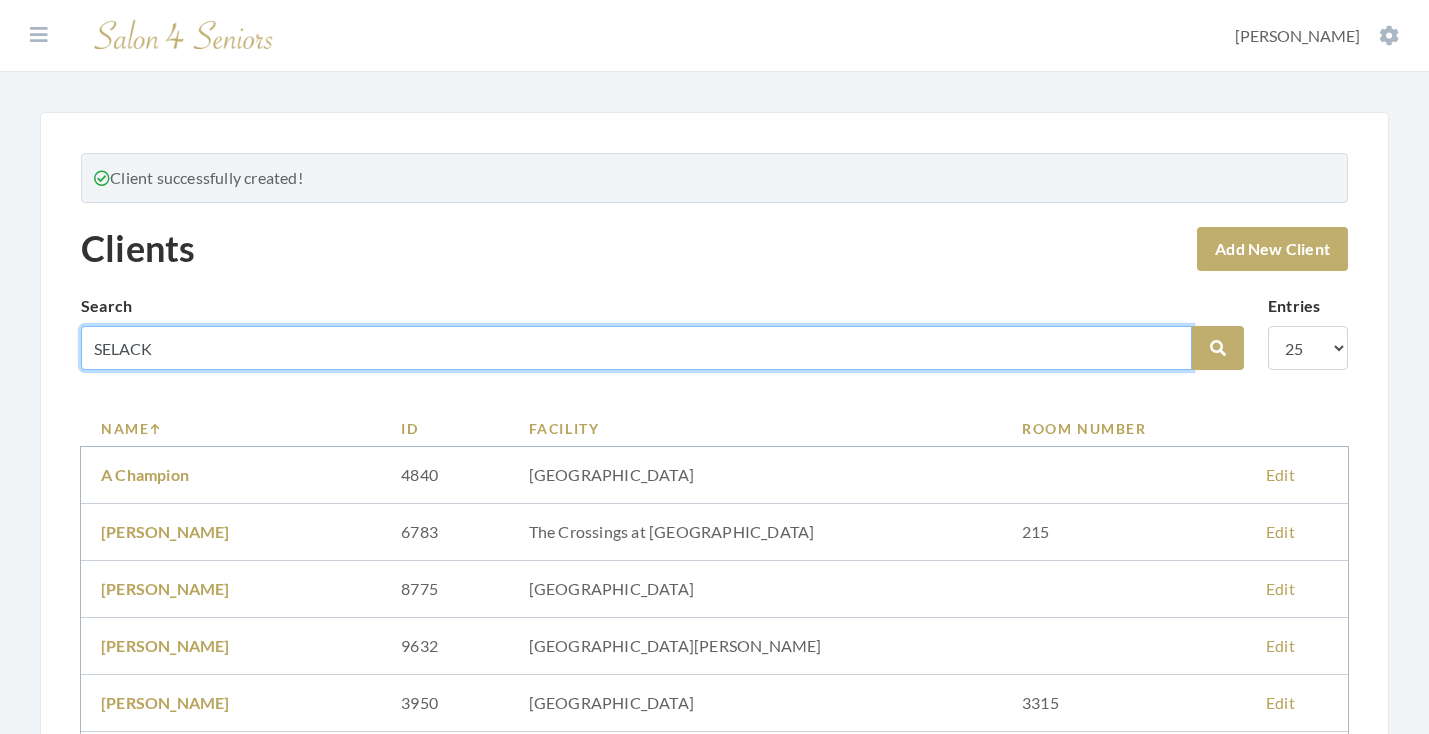 type on "SELACK" 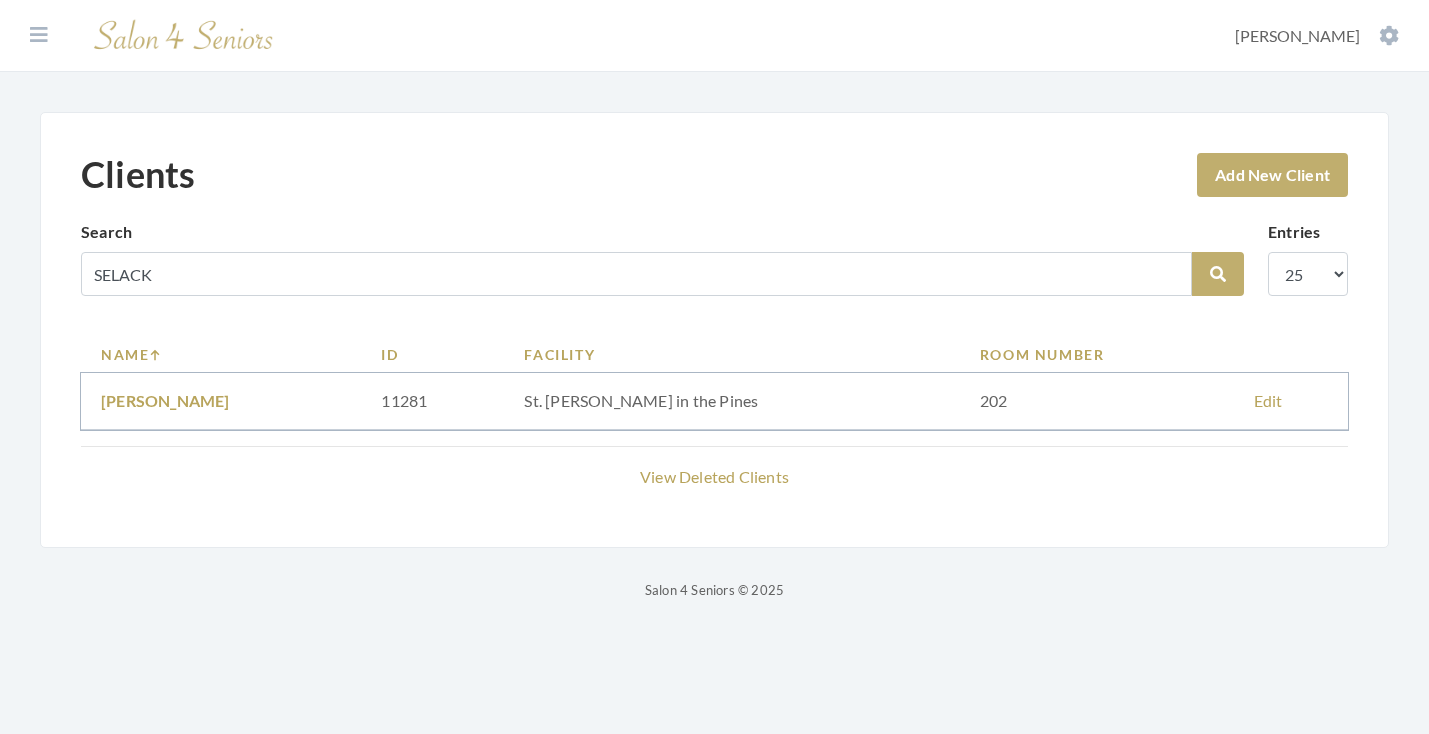 scroll, scrollTop: 0, scrollLeft: 0, axis: both 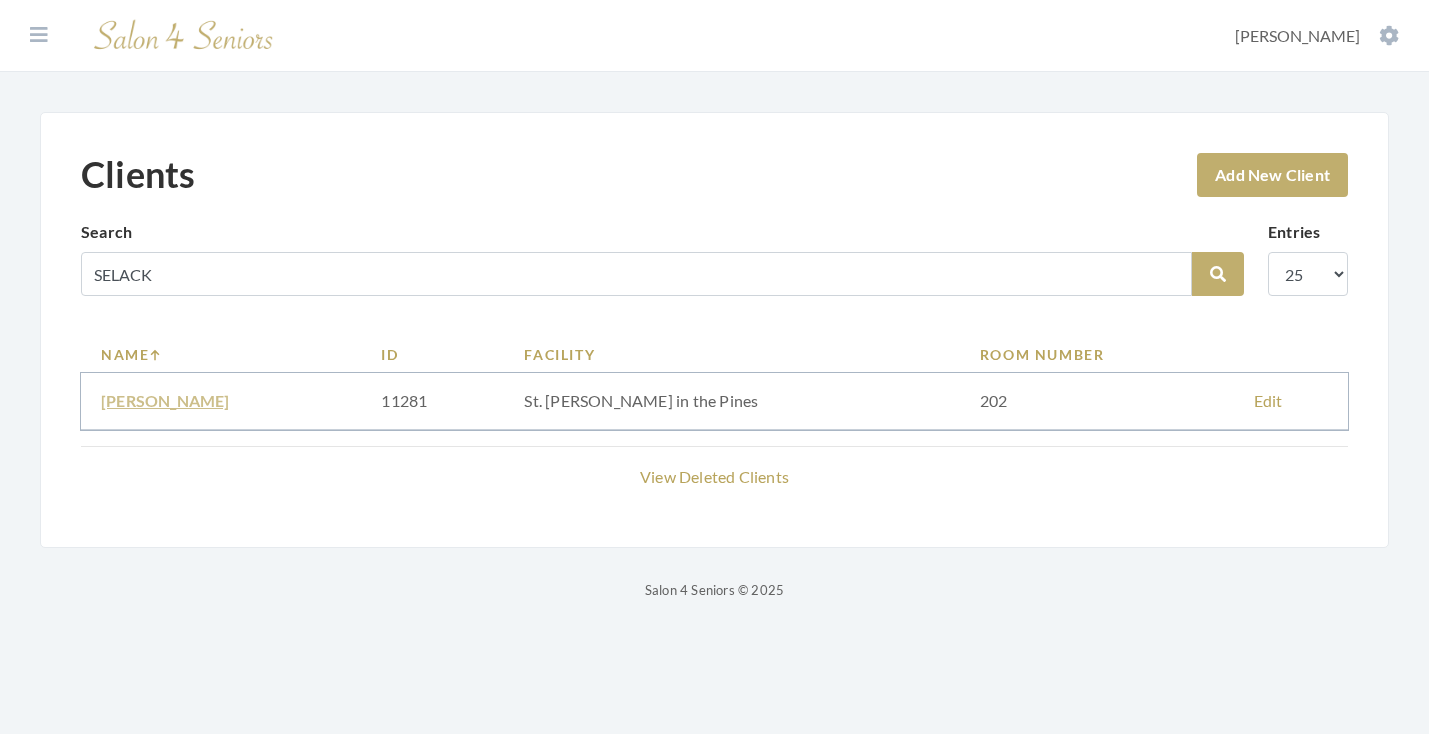 click on "[PERSON_NAME]" at bounding box center [165, 400] 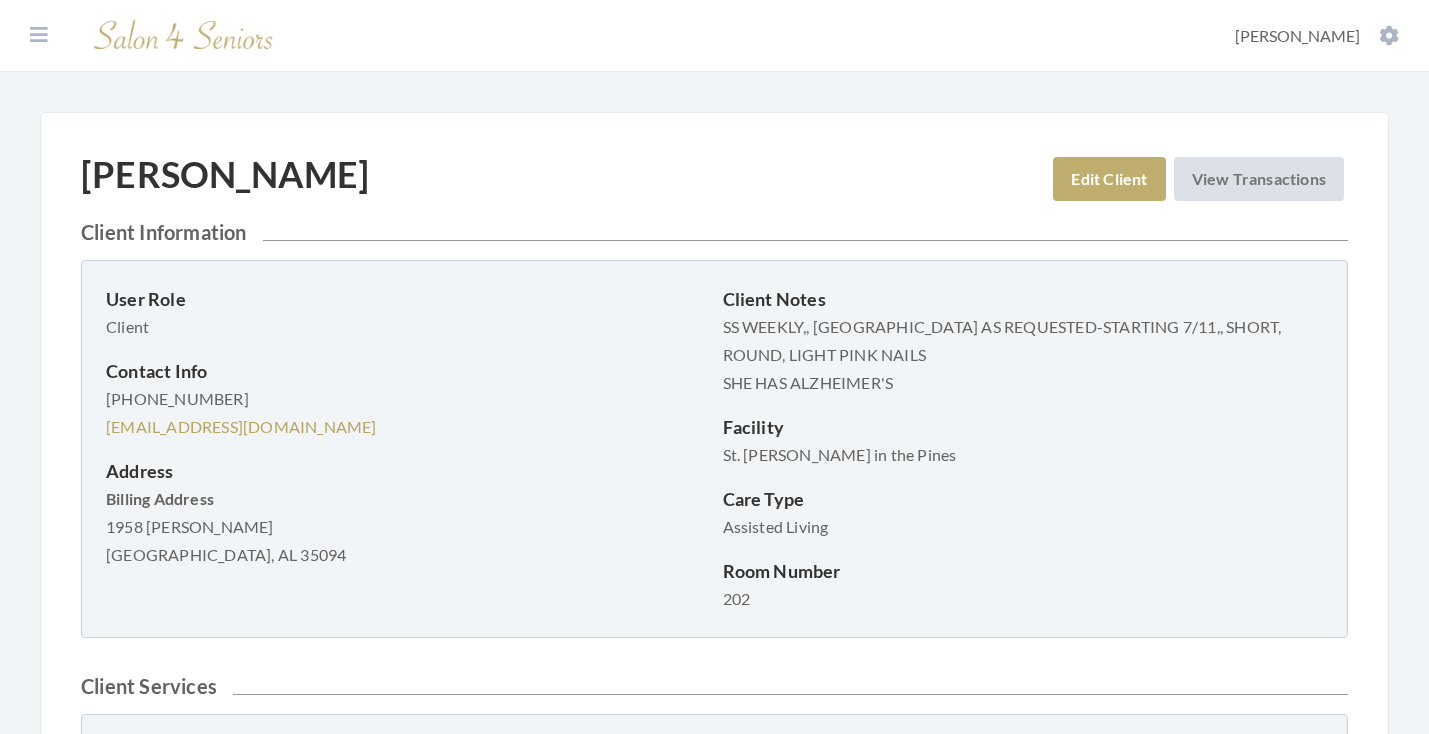 scroll, scrollTop: 0, scrollLeft: 0, axis: both 